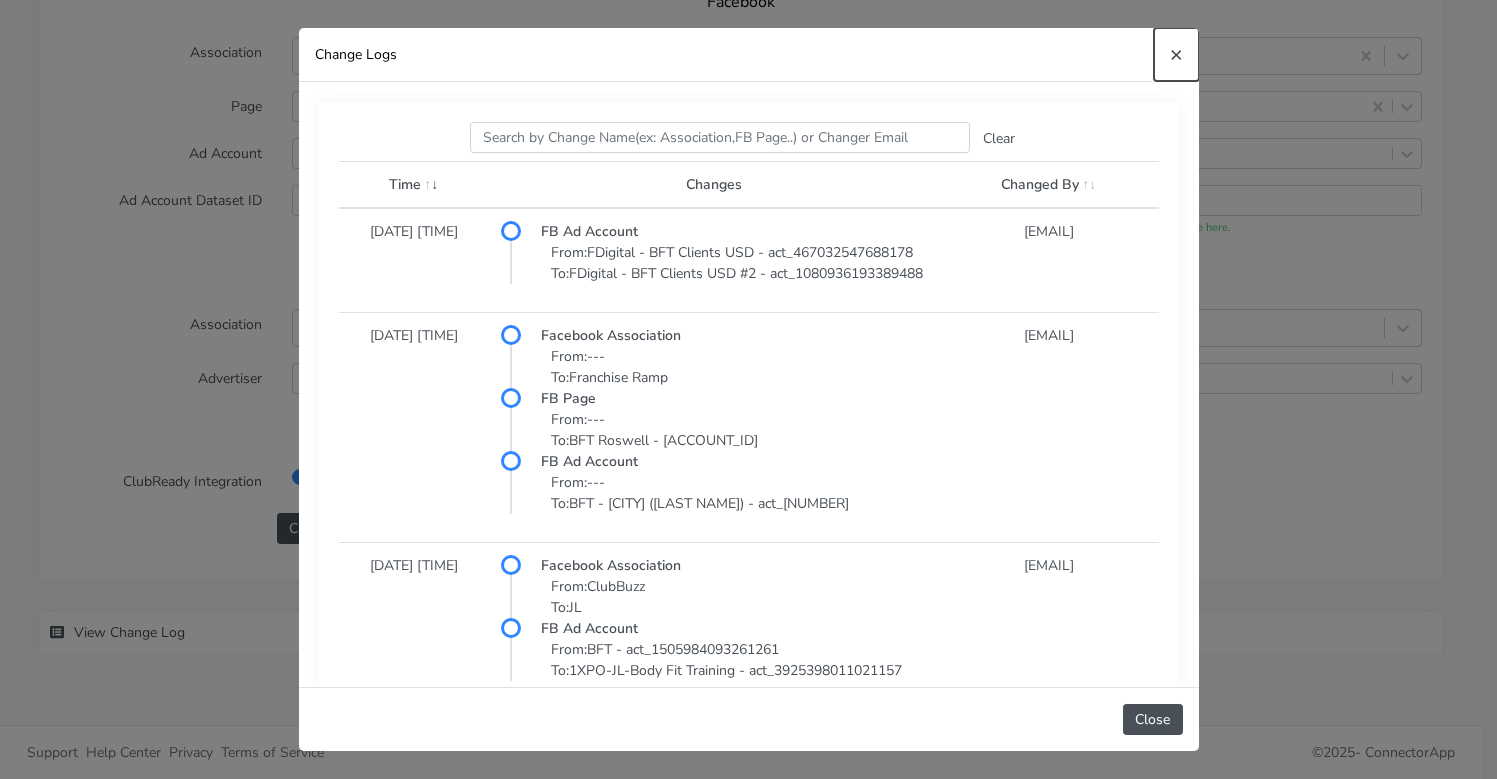 click on "×" at bounding box center [1176, 54] 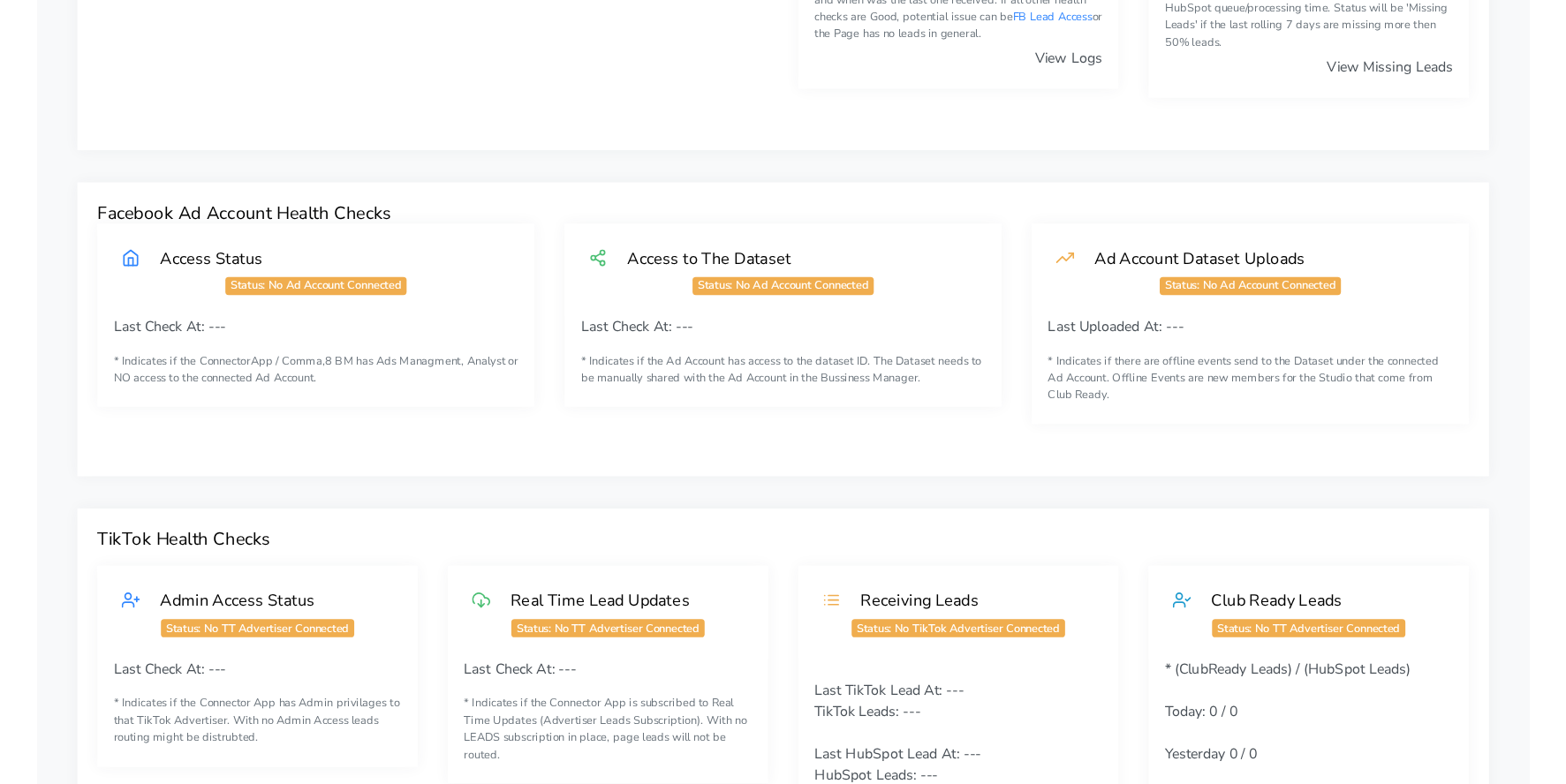 scroll, scrollTop: 0, scrollLeft: 0, axis: both 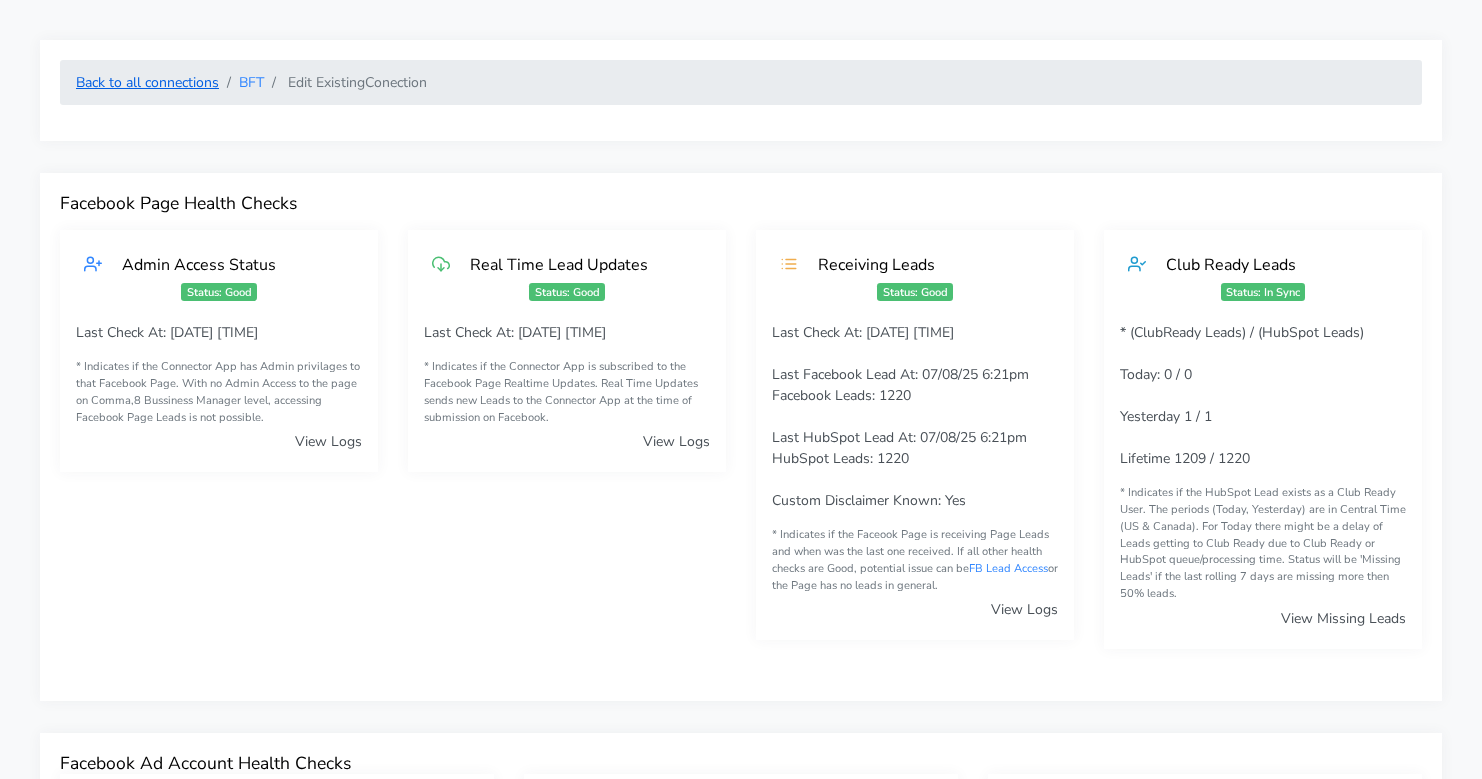 click on "Back to all connections" at bounding box center (147, 82) 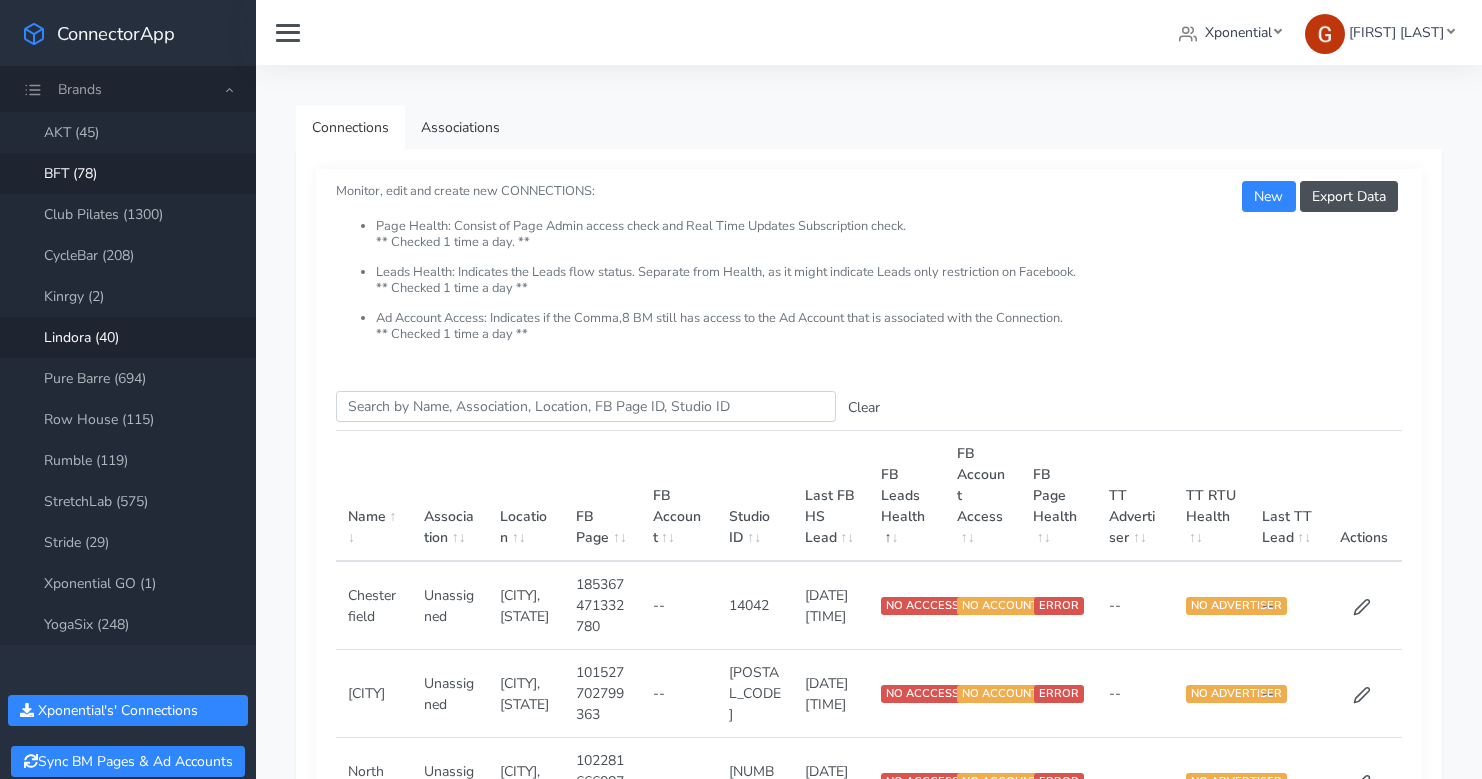 click on "Lindora (40)" at bounding box center [128, 337] 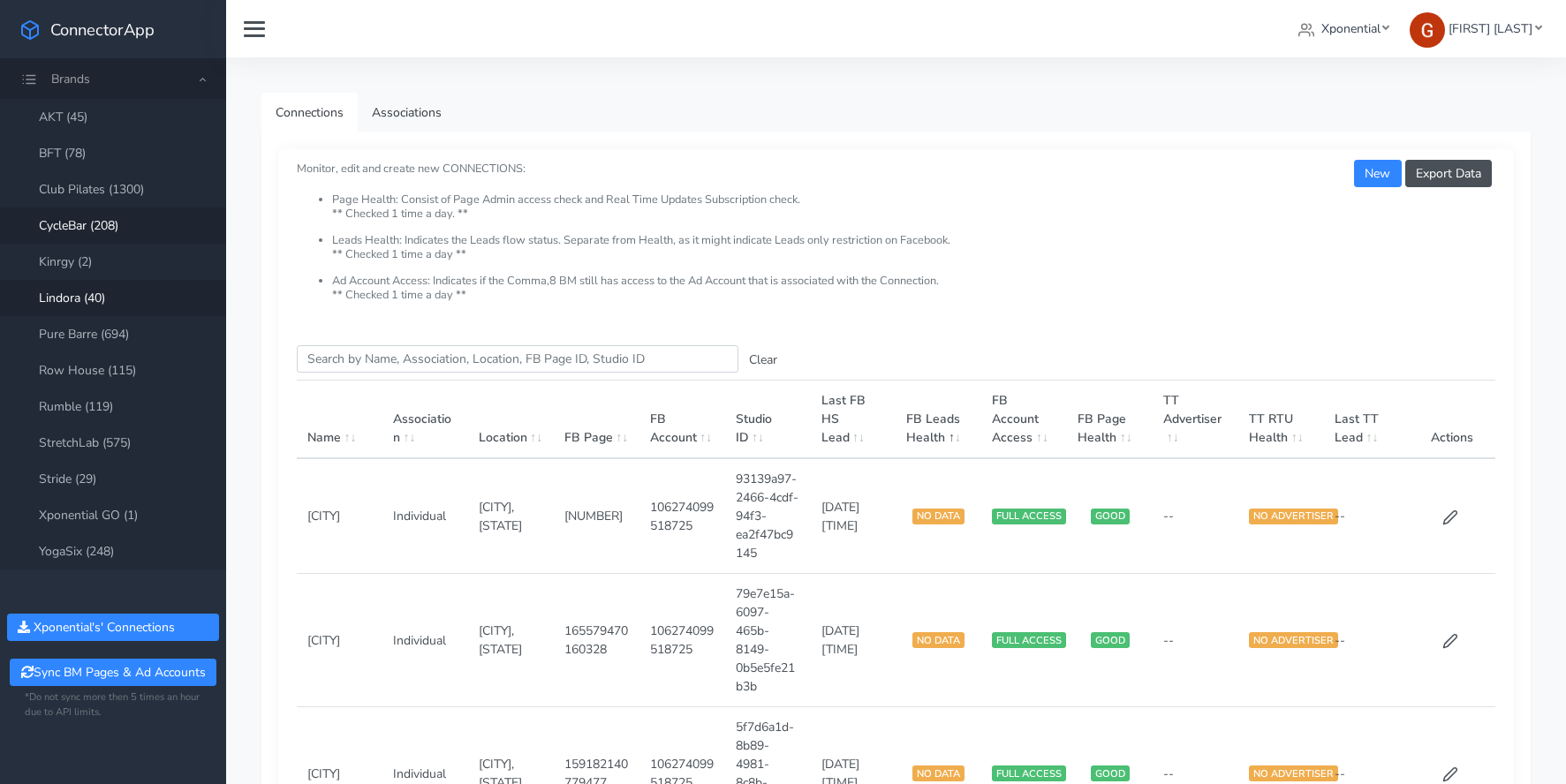 click on "CycleBar (208)" at bounding box center (113, 225) 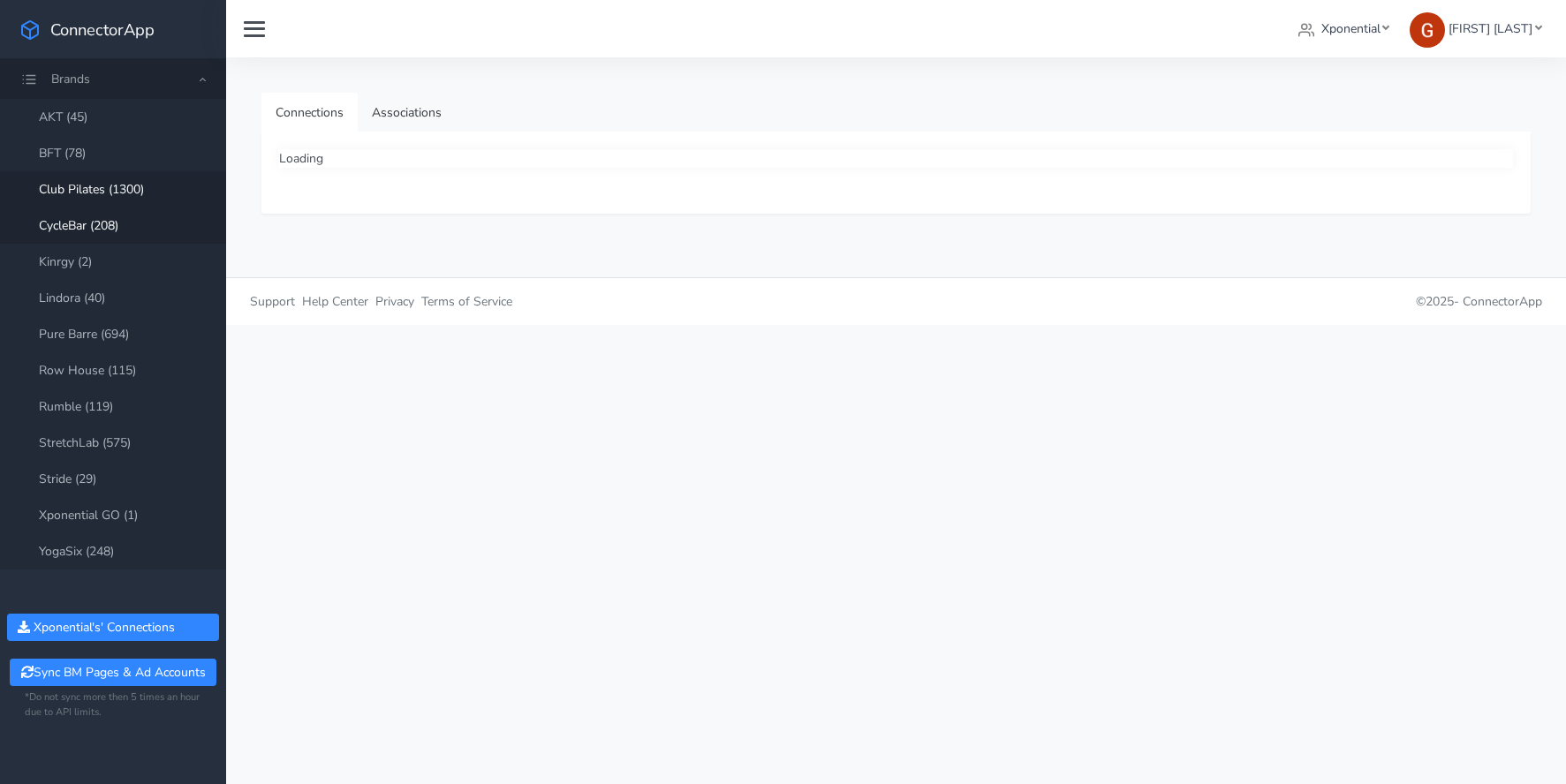 click on "Club Pilates (1300)" at bounding box center [113, 189] 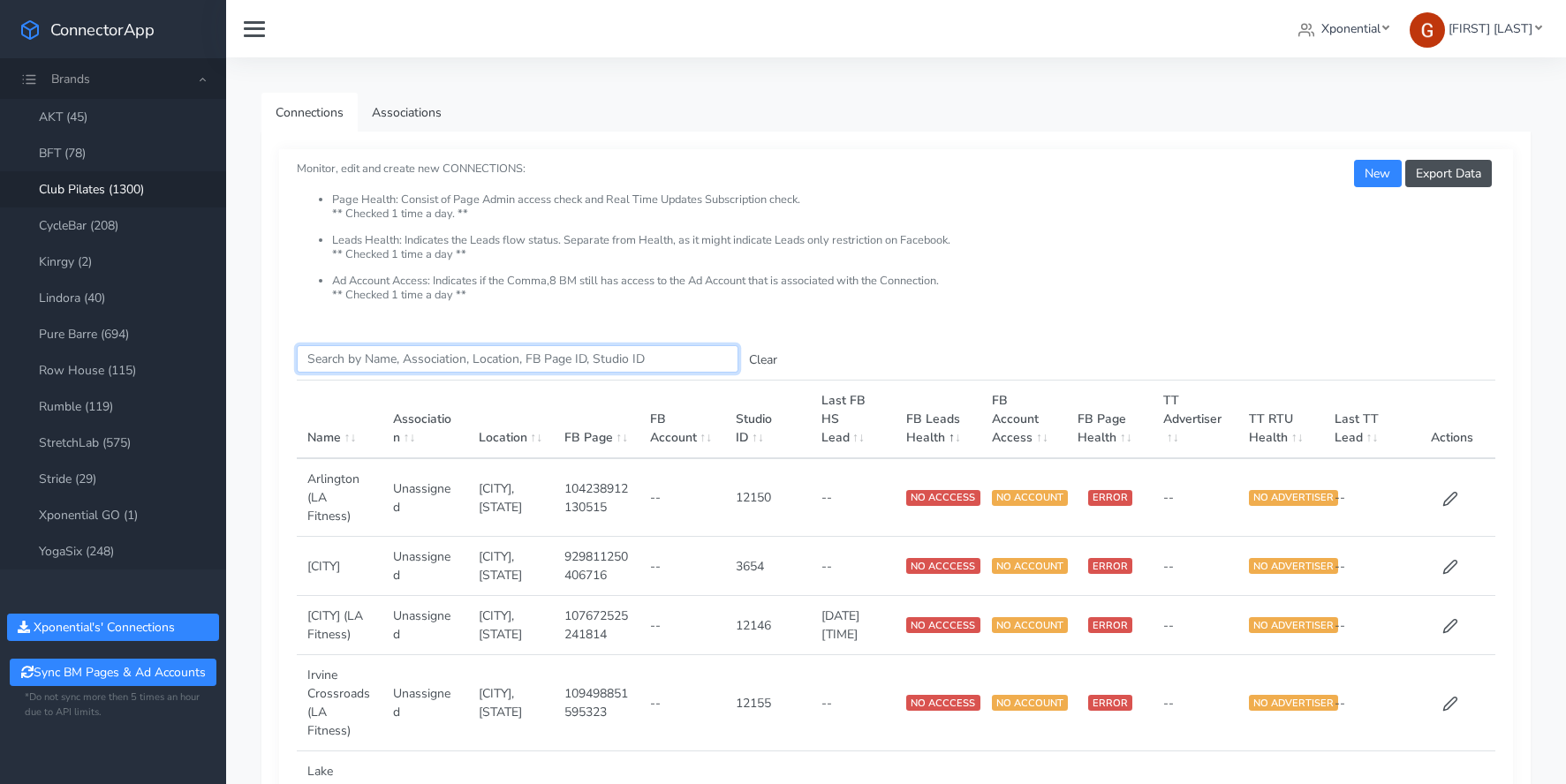 click on "Search this table" at bounding box center [518, 358] 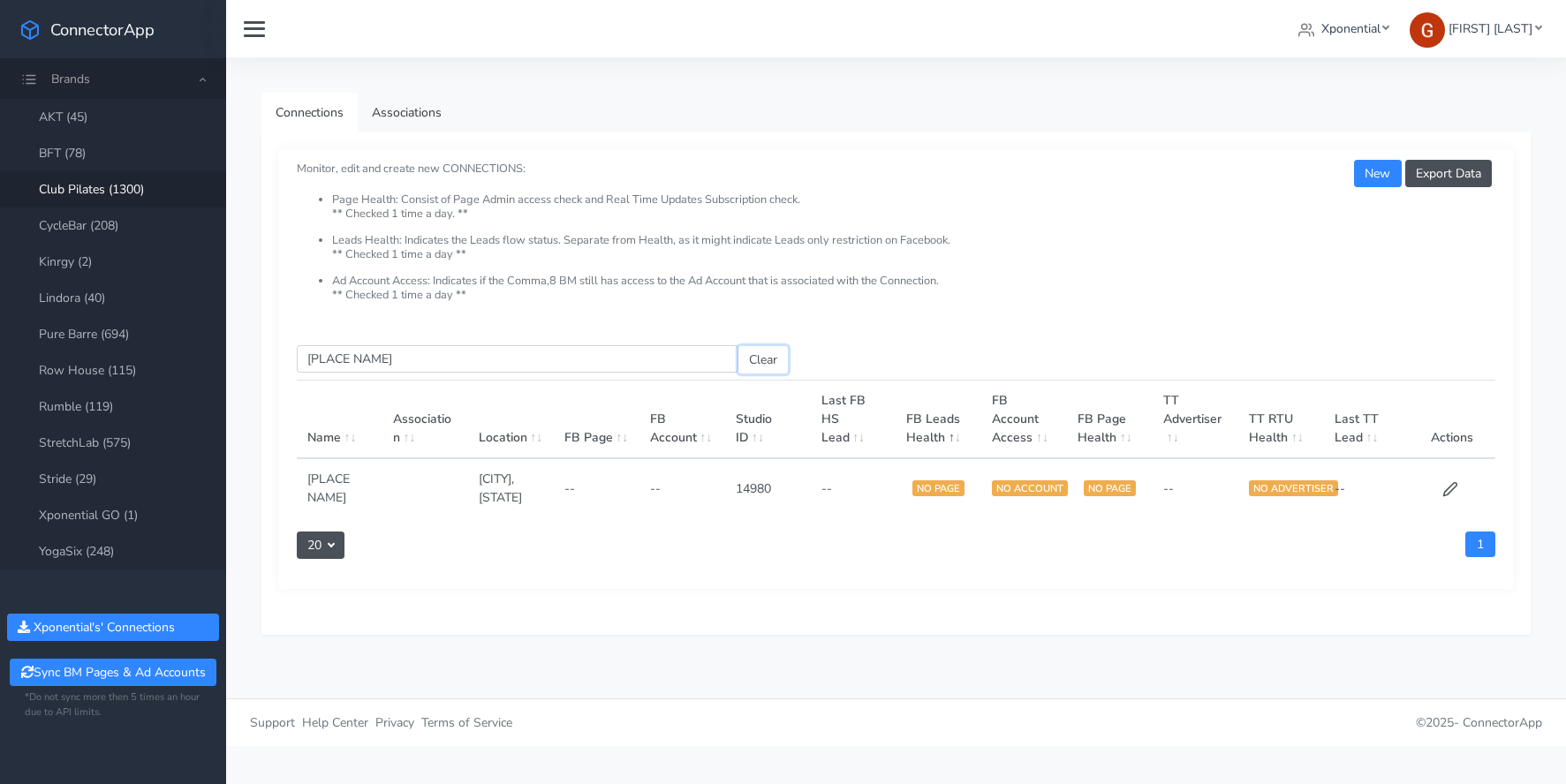 click on "Clear" at bounding box center (763, 359) 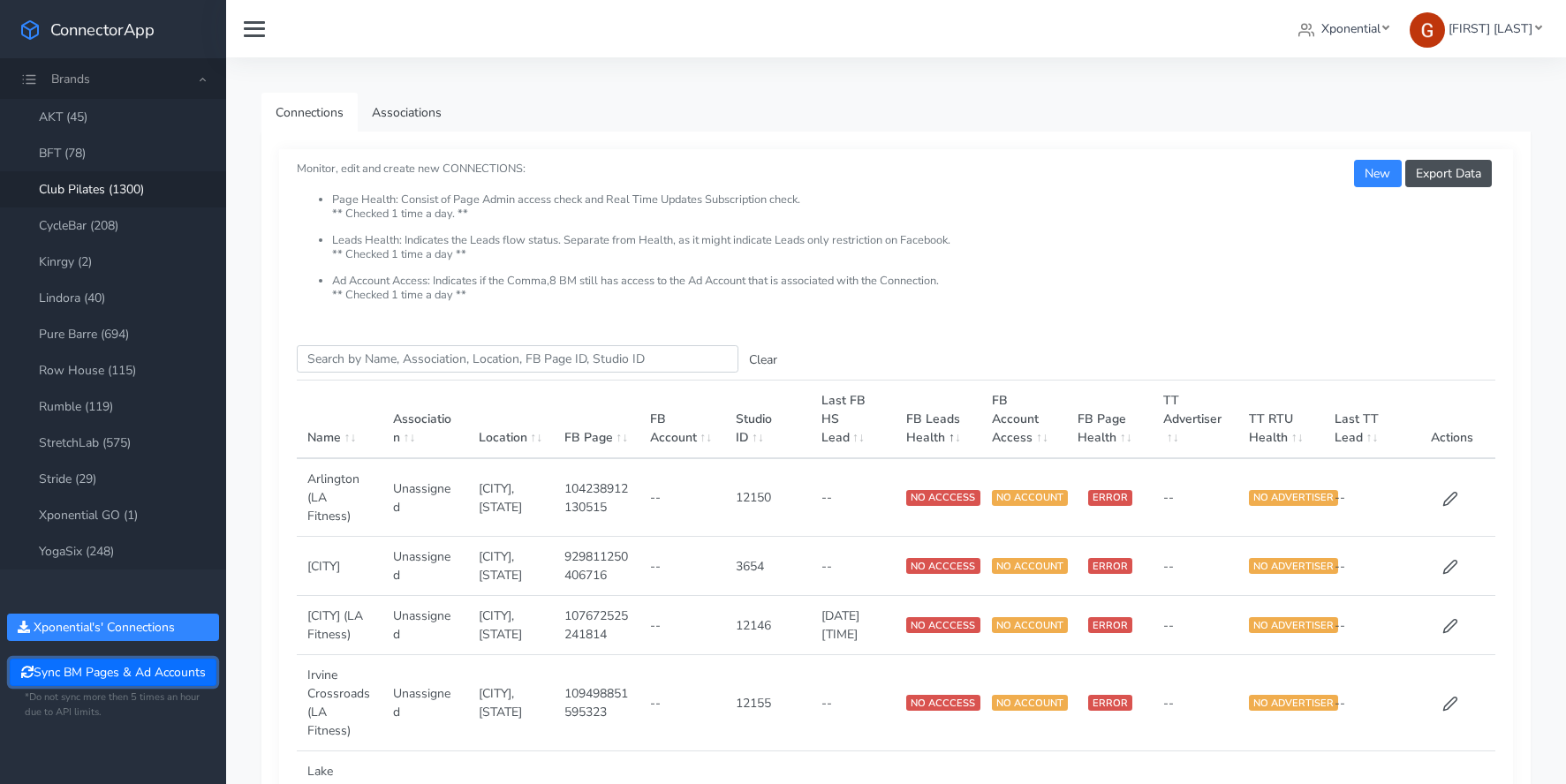 click on "Sync BM Pages & Ad Accounts" at bounding box center (112, 672) 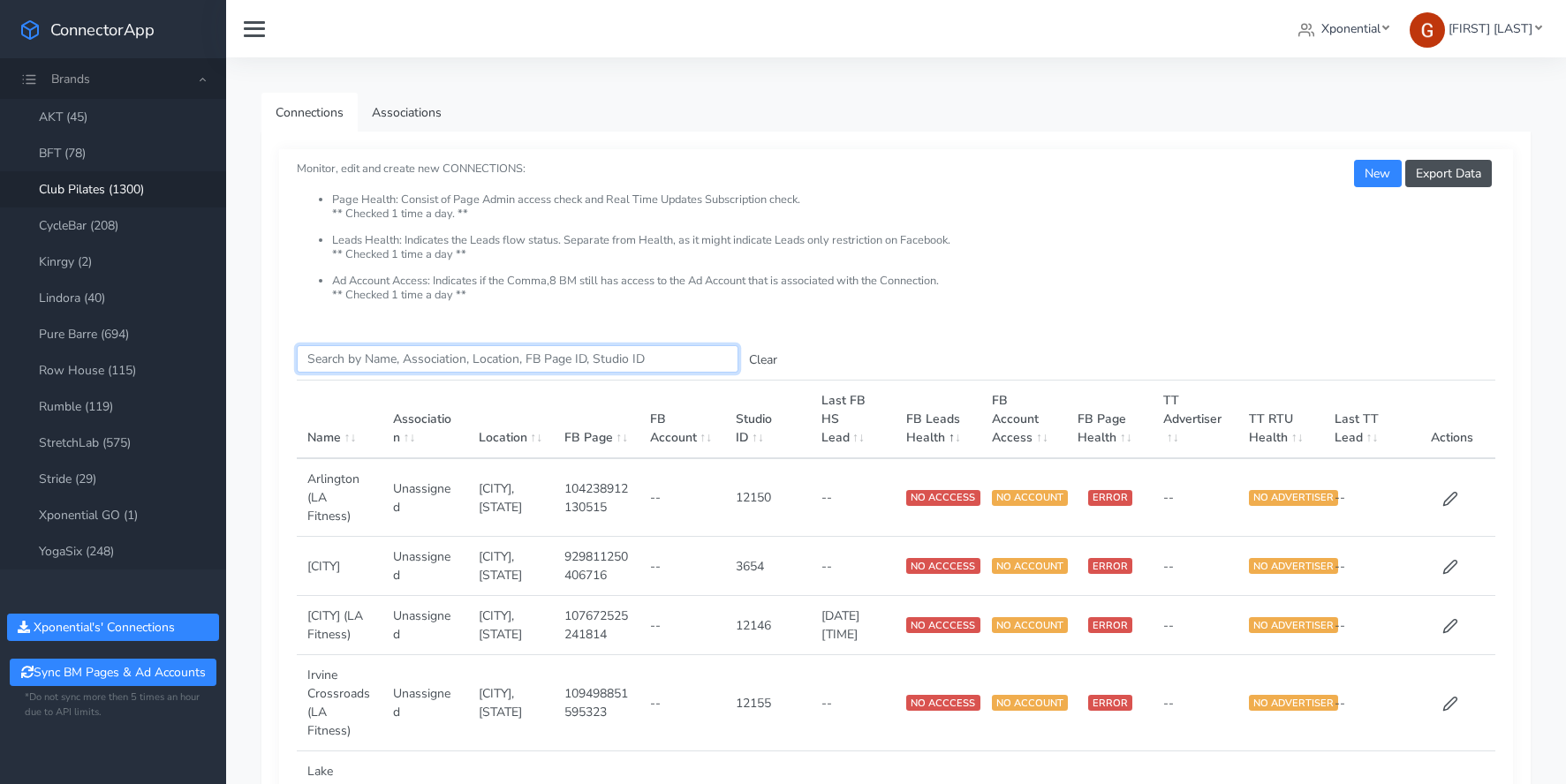 click on "Search this table" at bounding box center (518, 358) 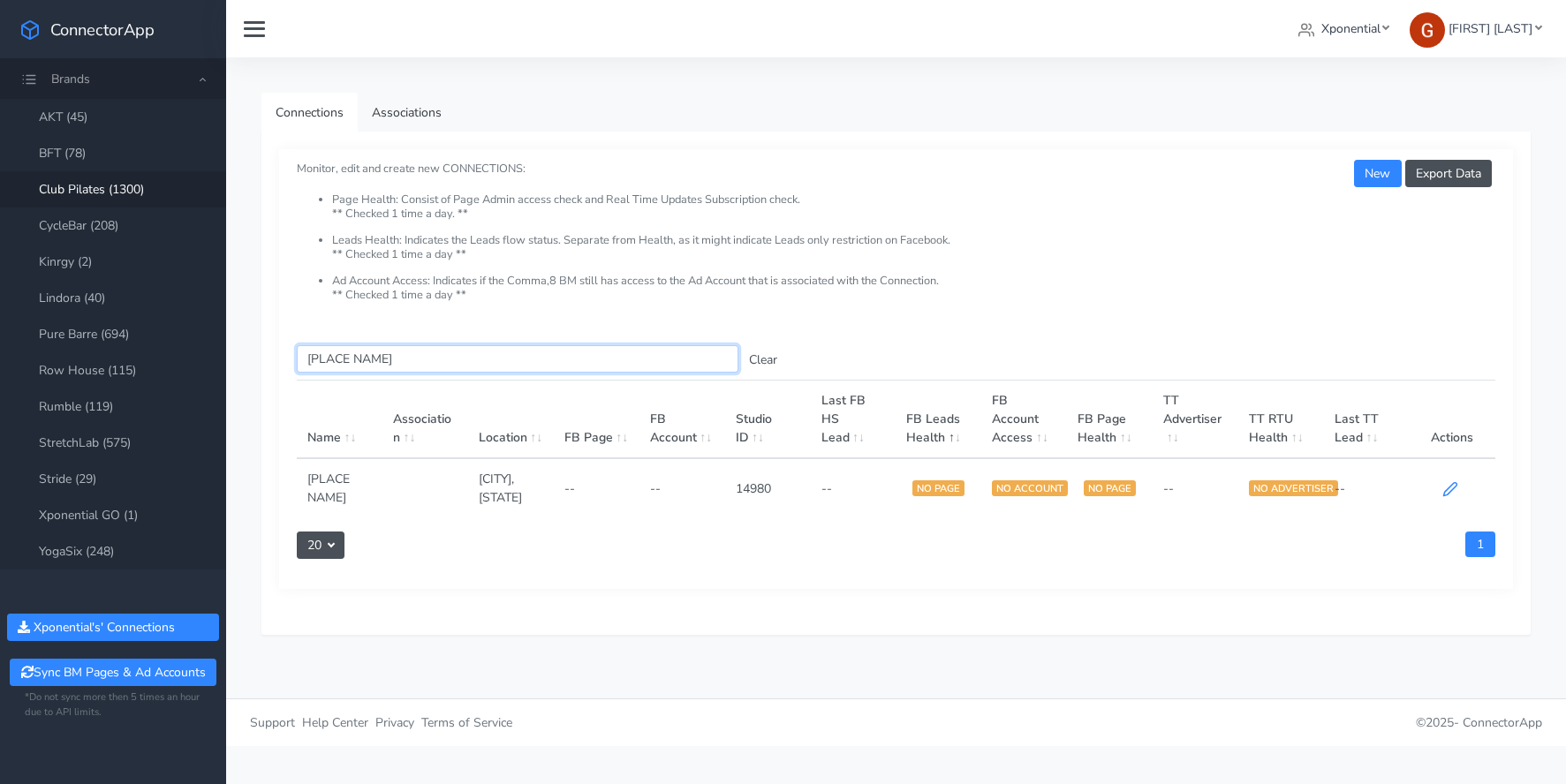 type on "[PLACE NAME]" 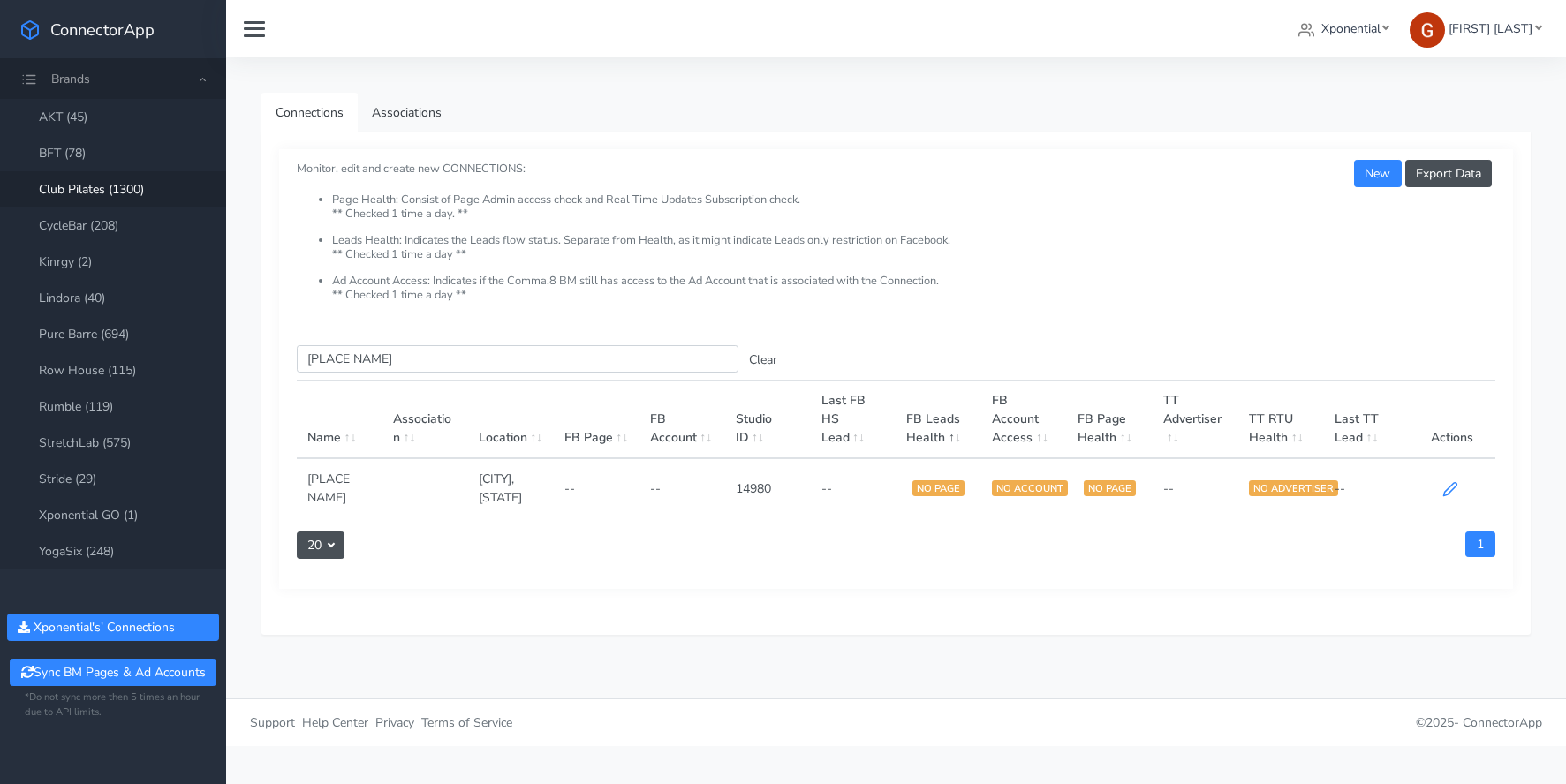 click at bounding box center (1450, 489) 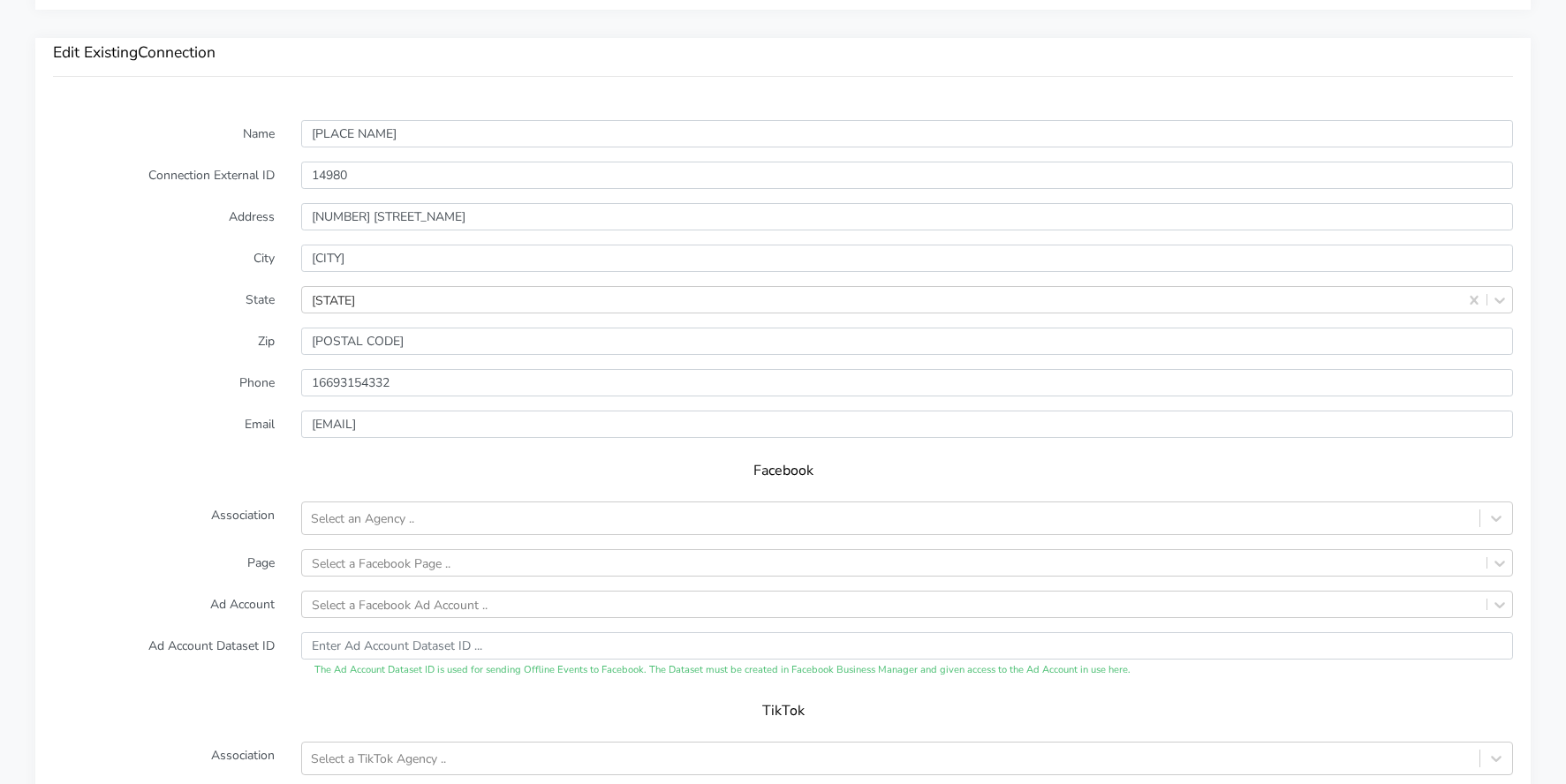scroll, scrollTop: 1505, scrollLeft: 0, axis: vertical 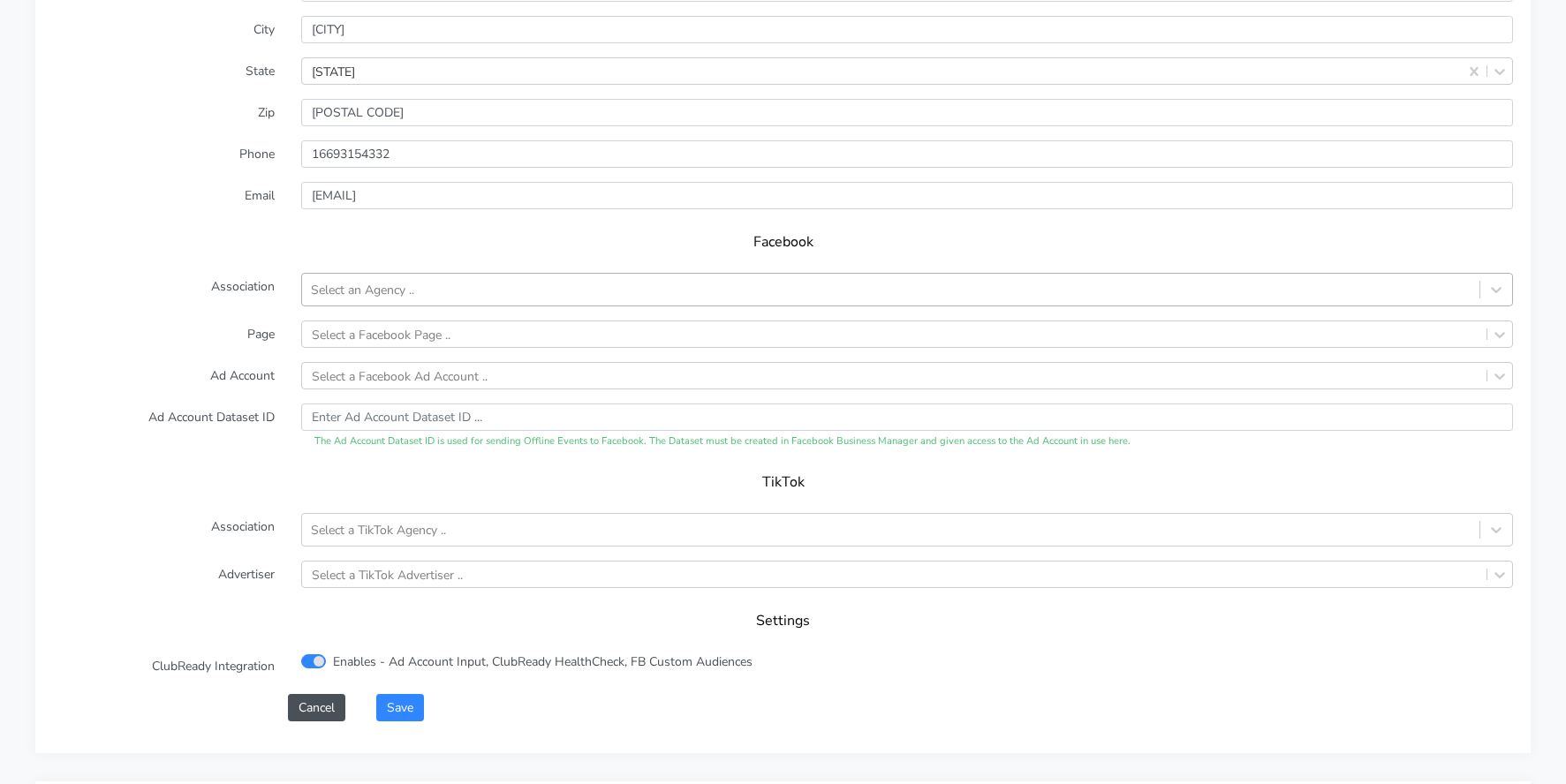 click on "Select an Agency .." at bounding box center [362, 290] 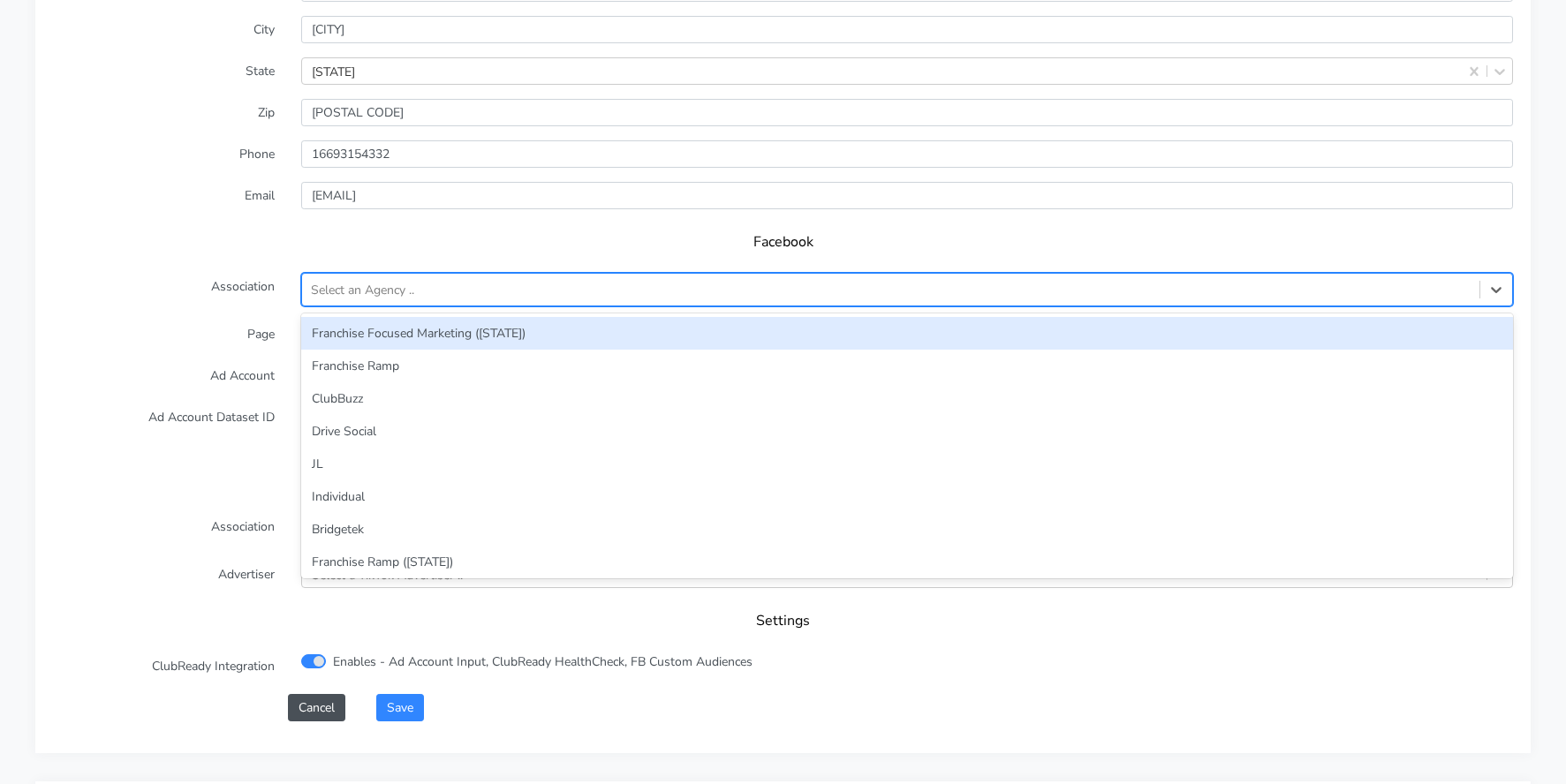 scroll, scrollTop: 1547, scrollLeft: 0, axis: vertical 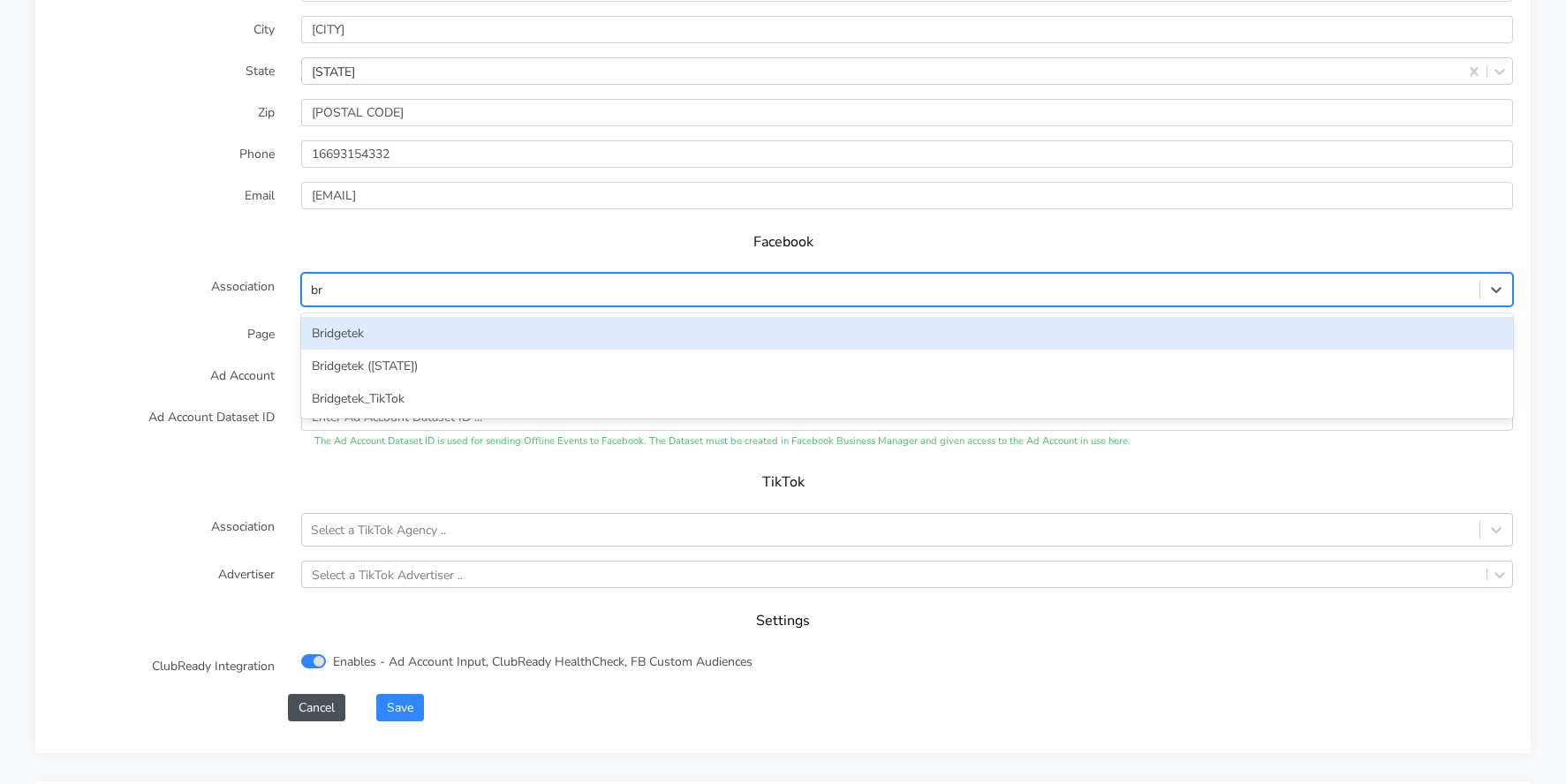click on "Bridgetek" at bounding box center [907, 333] 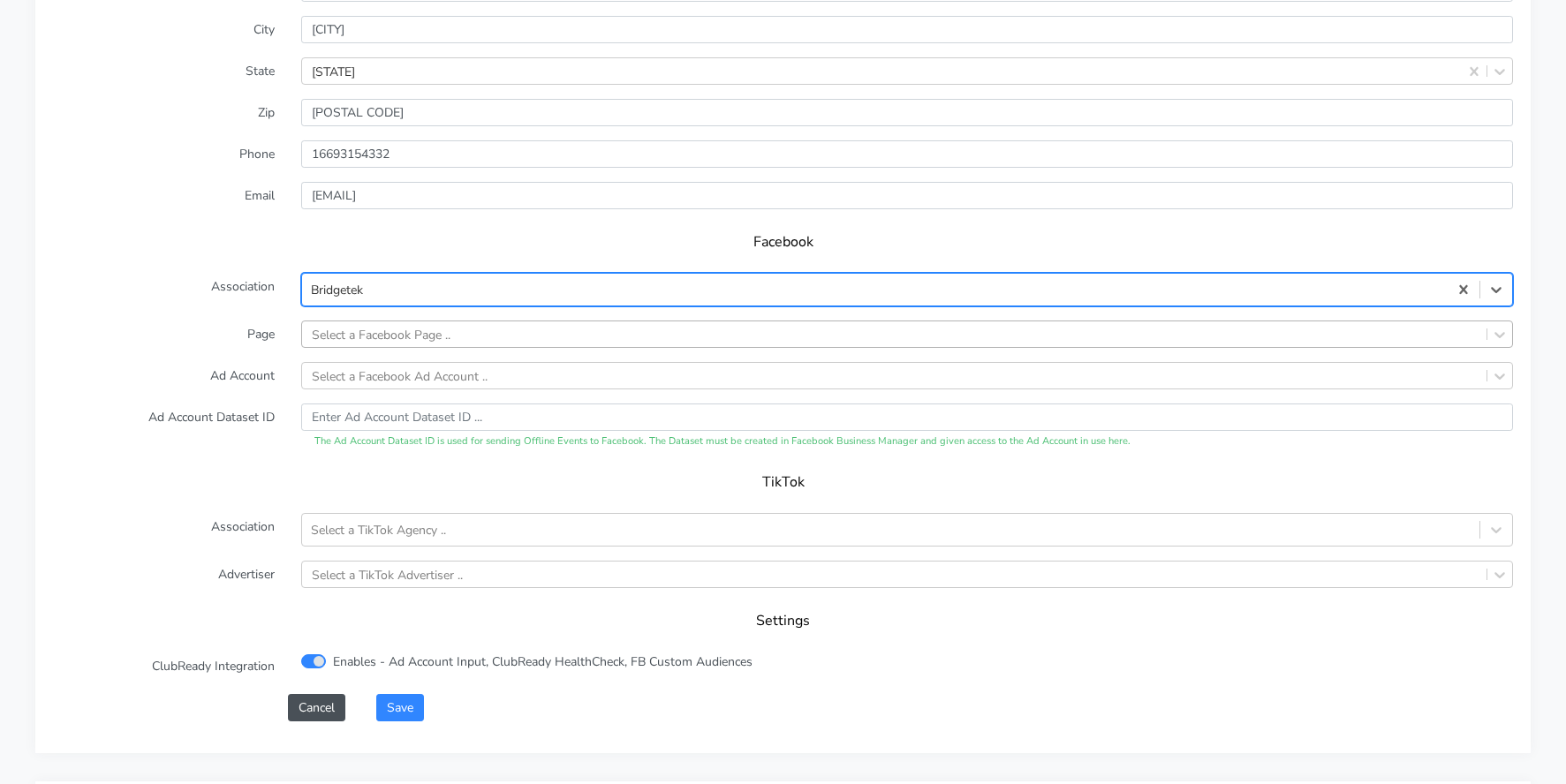 click on "Select a Facebook Page .." at bounding box center [381, 334] 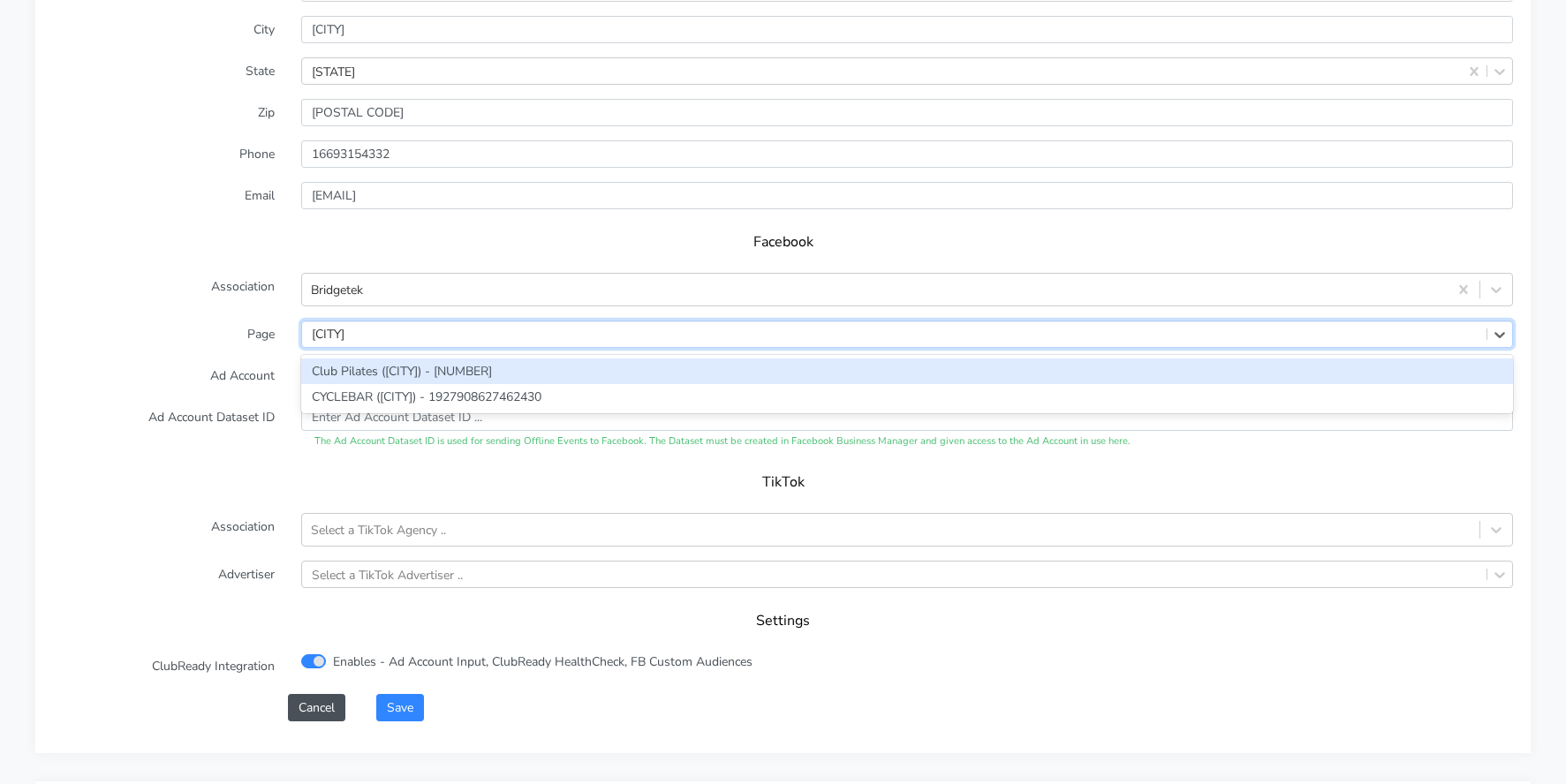 click on "Club Pilates ([CITY]) - [NUMBER]" at bounding box center [907, 371] 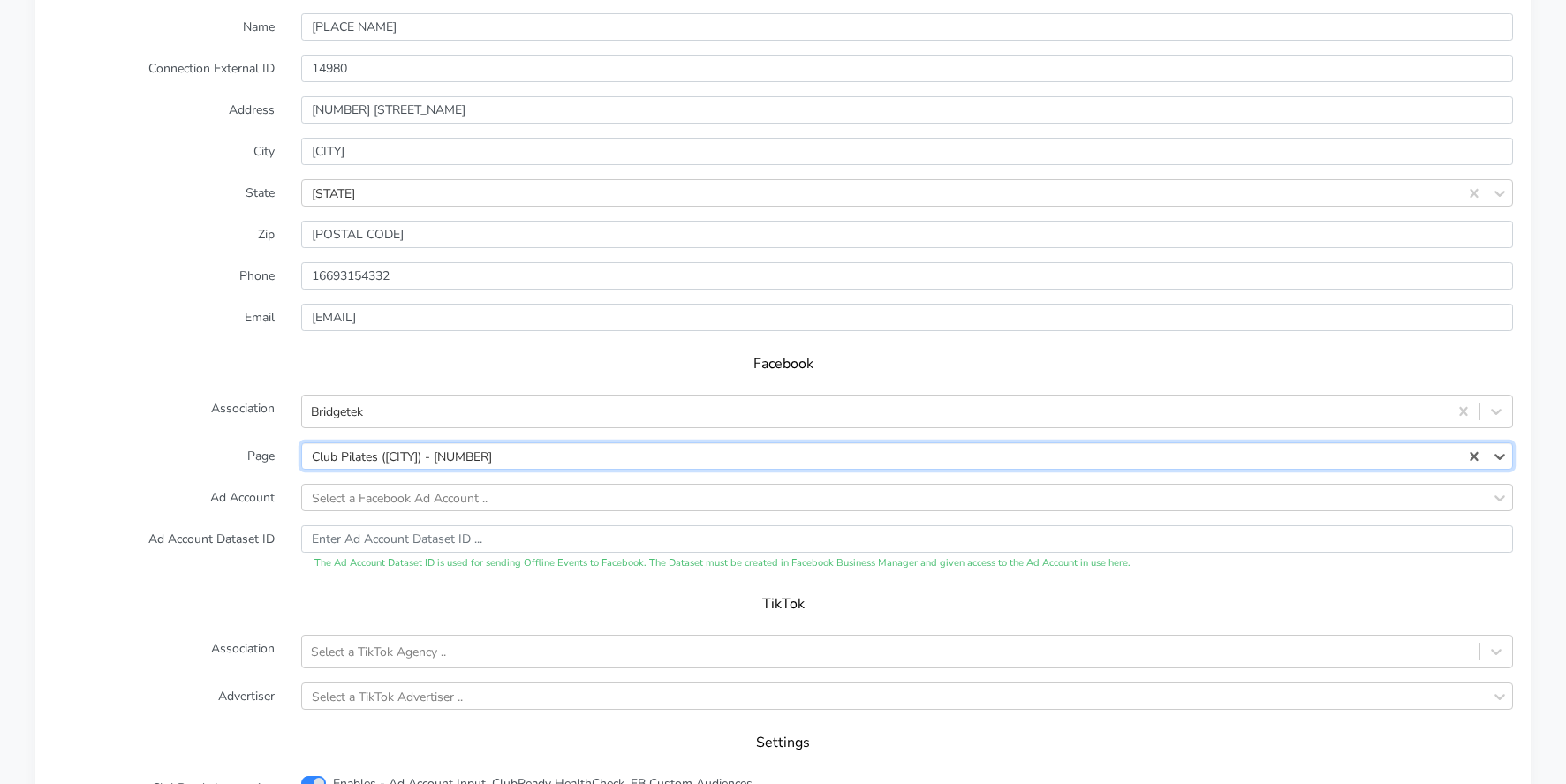scroll, scrollTop: 1481, scrollLeft: 0, axis: vertical 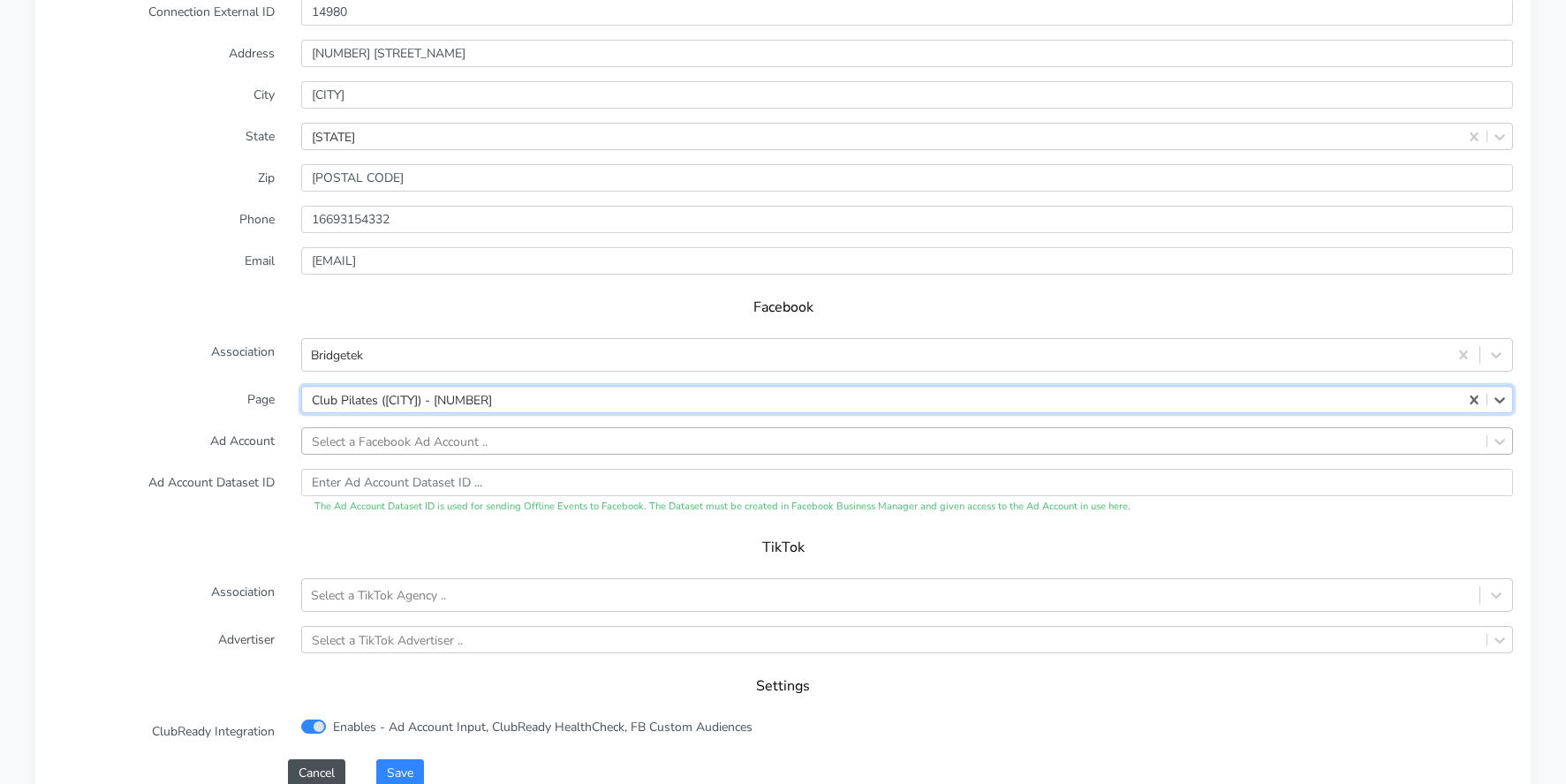click on "Select a Facebook Ad Account .." at bounding box center [399, 441] 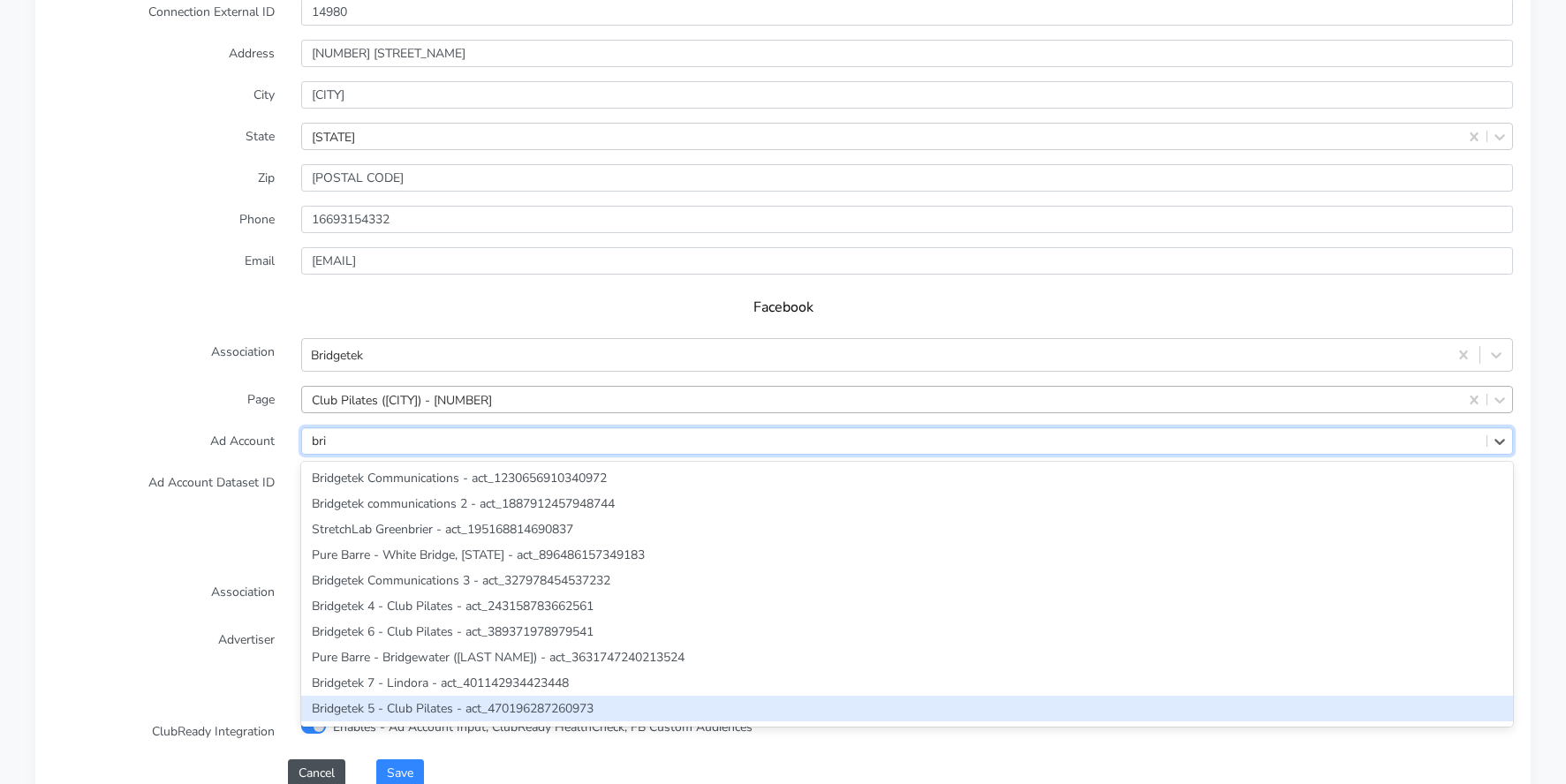 click on "Bridgetek 5 - Club Pilates - act_470196287260973" at bounding box center [907, 708] 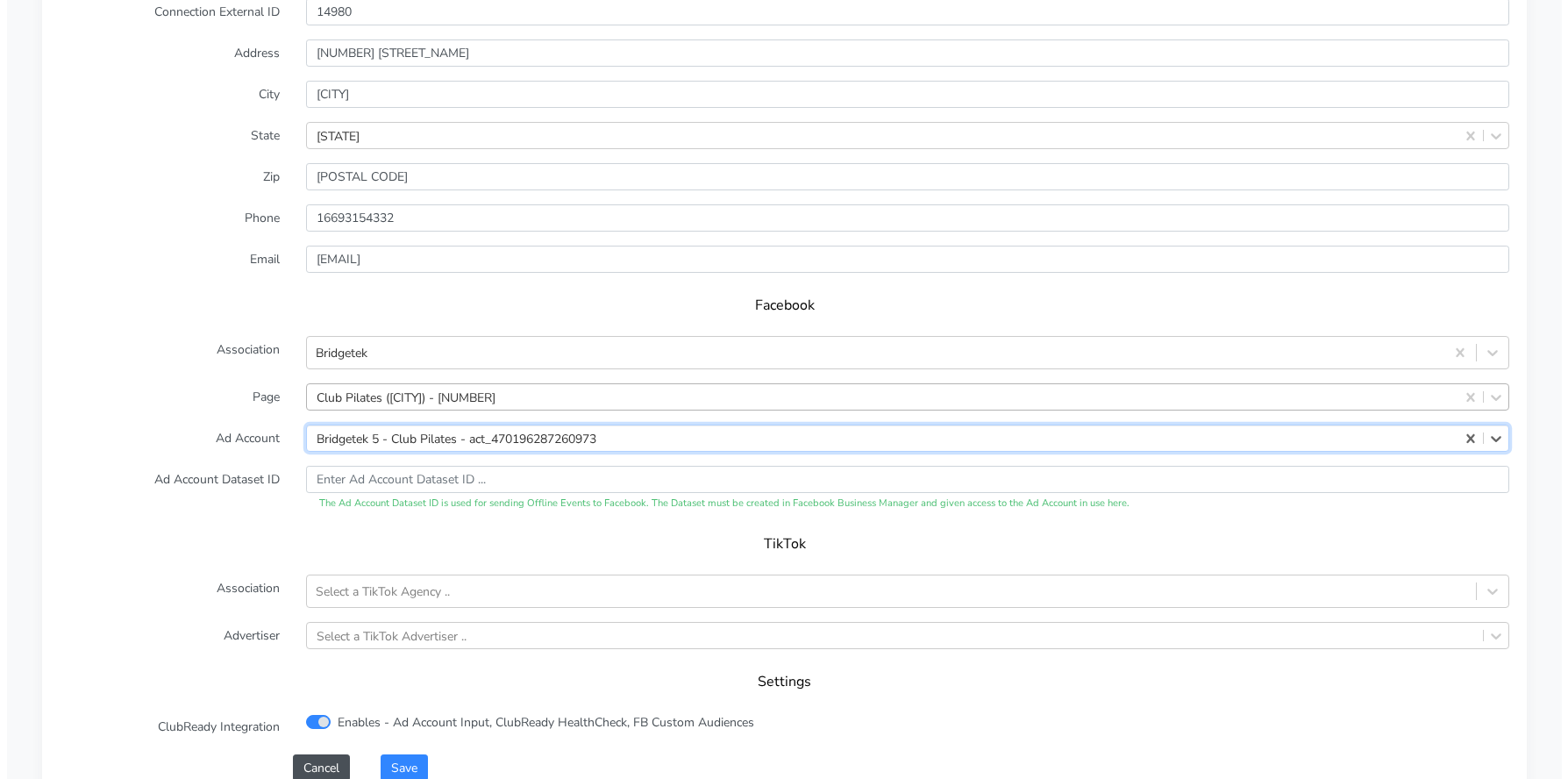 scroll, scrollTop: 1640, scrollLeft: 0, axis: vertical 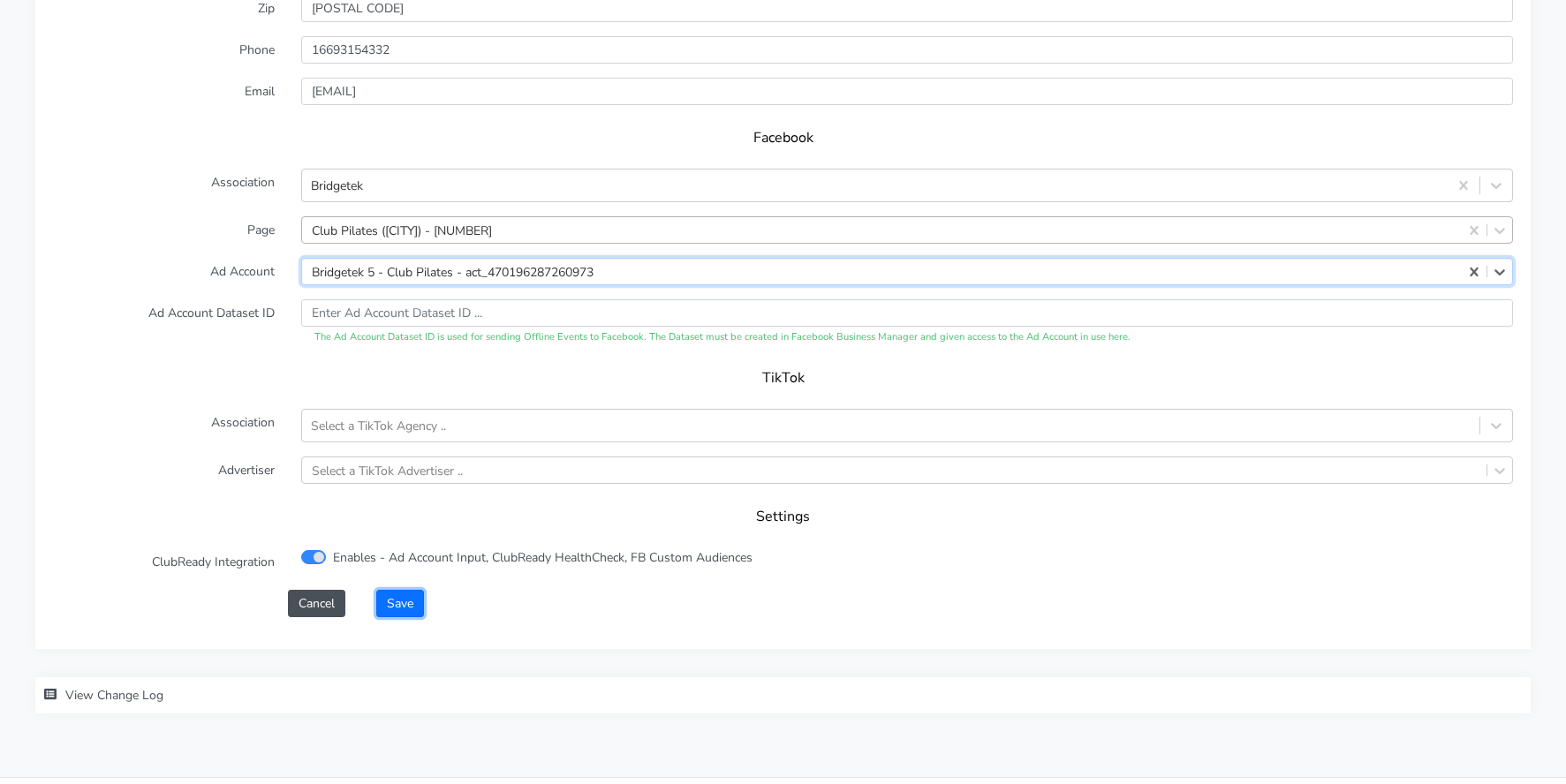 click on "Save" at bounding box center [400, 603] 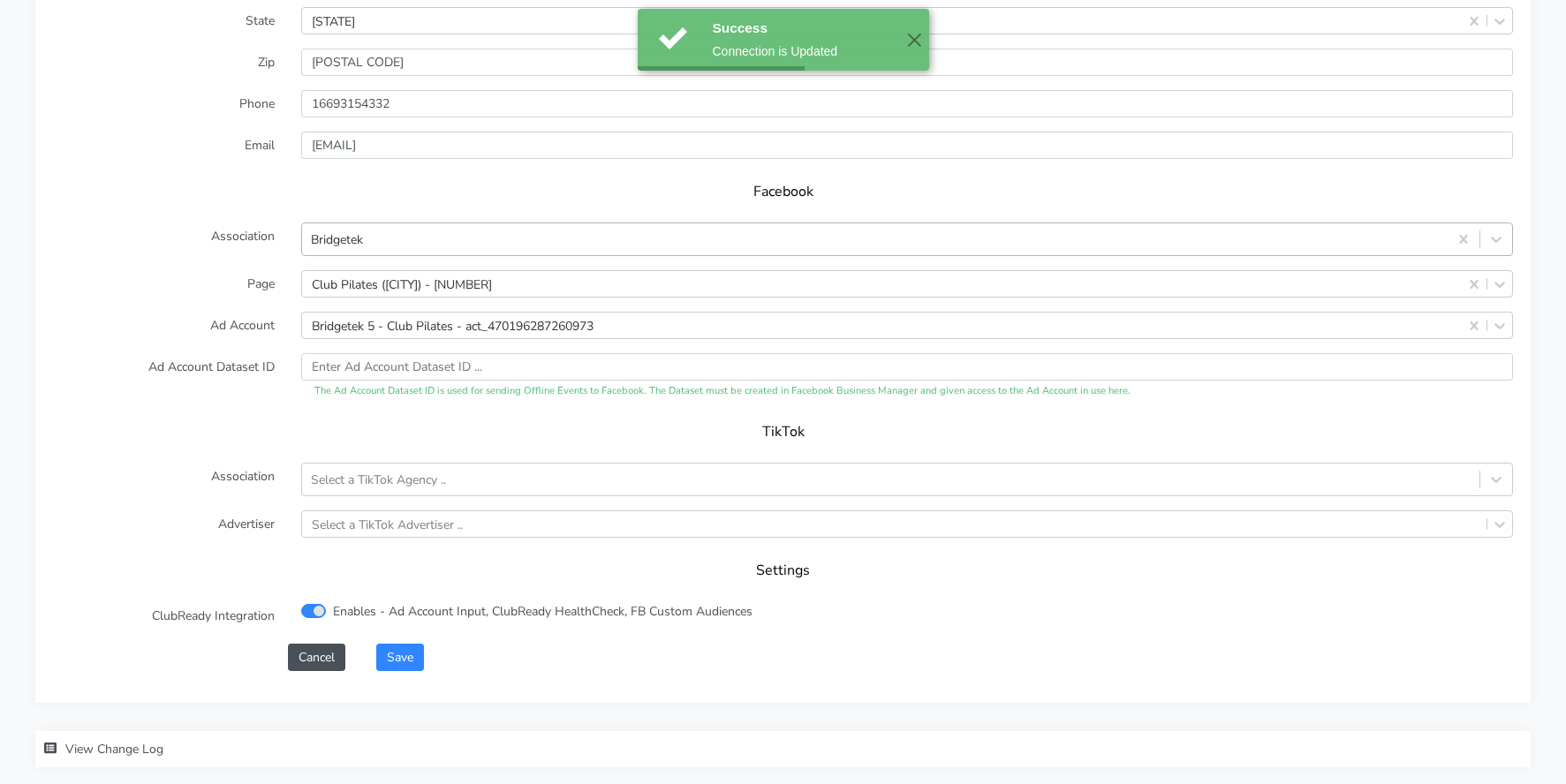 scroll, scrollTop: 1738, scrollLeft: 0, axis: vertical 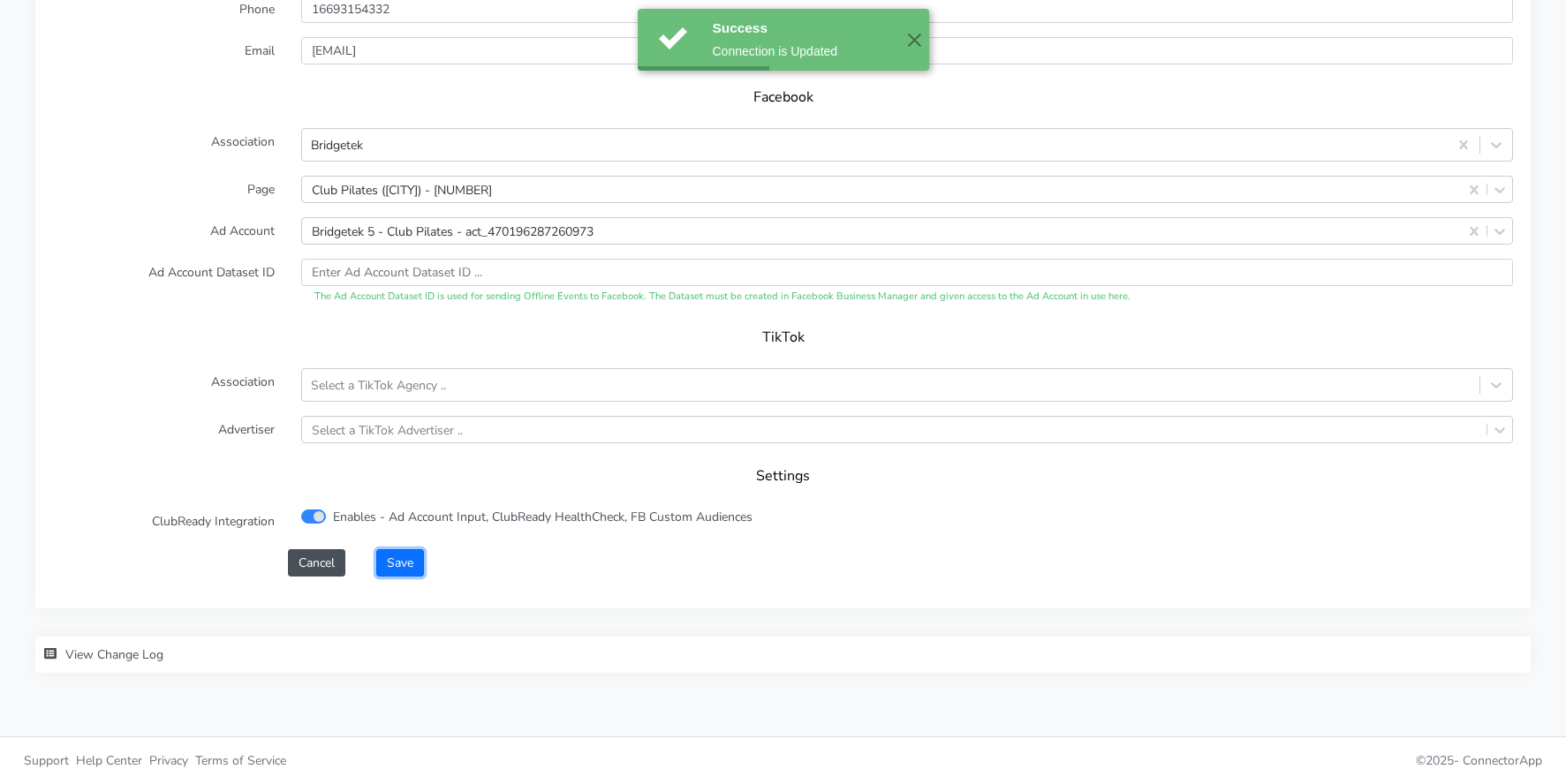 click on "Save" at bounding box center [400, 562] 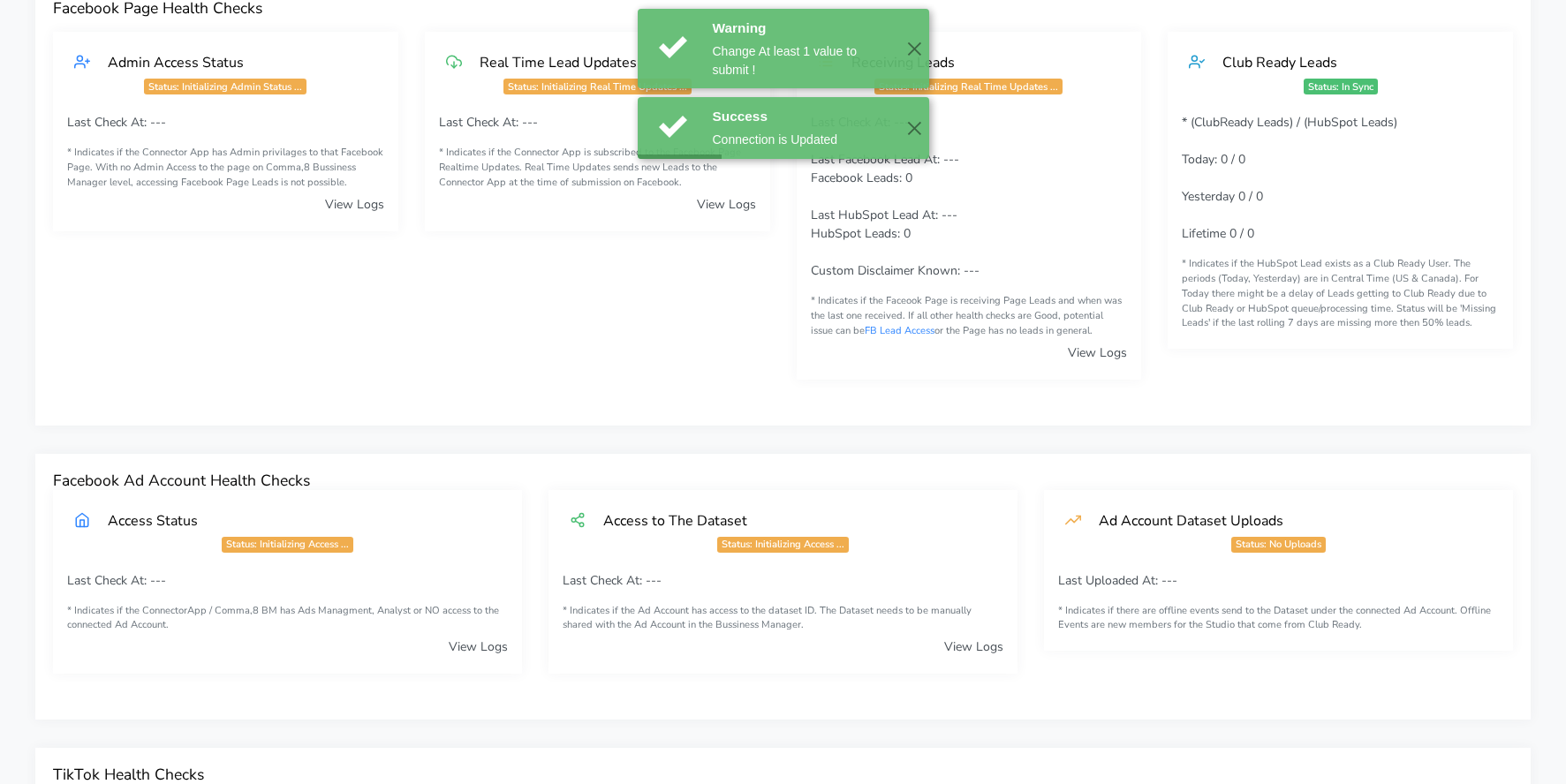 scroll, scrollTop: 0, scrollLeft: 0, axis: both 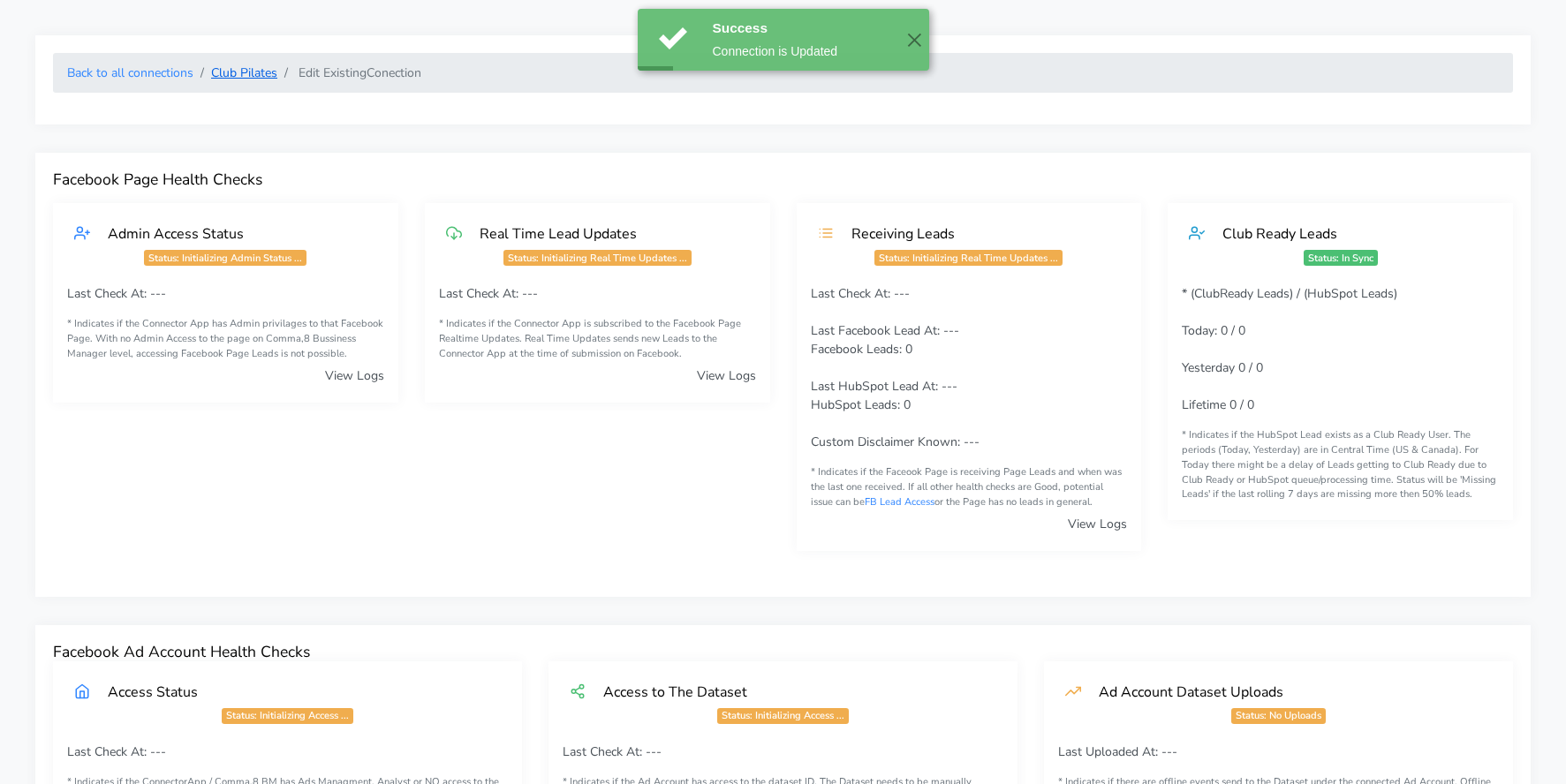 click on "Club Pilates" at bounding box center [130, 72] 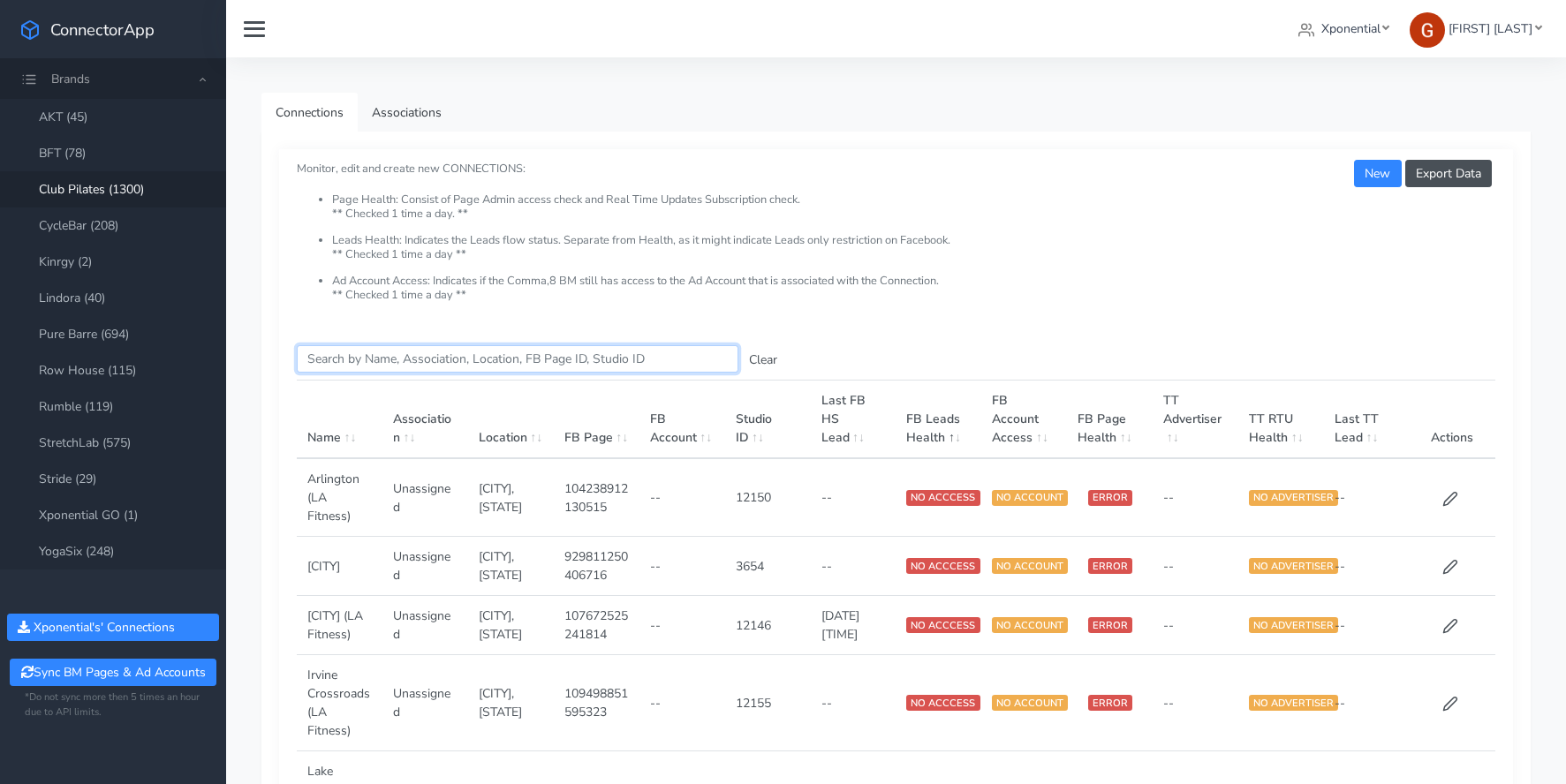 click on "Search this table" at bounding box center [518, 358] 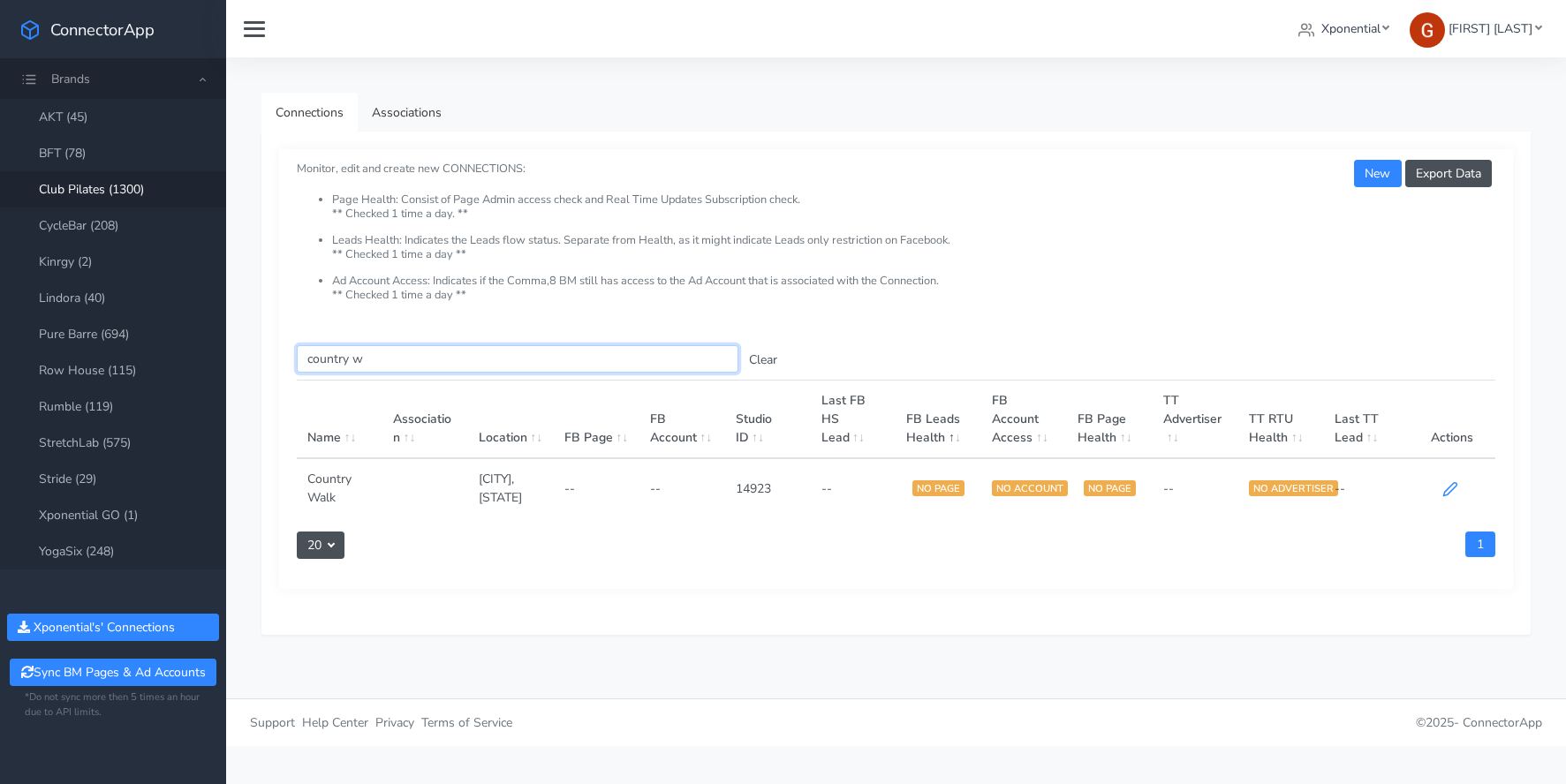 type on "country w" 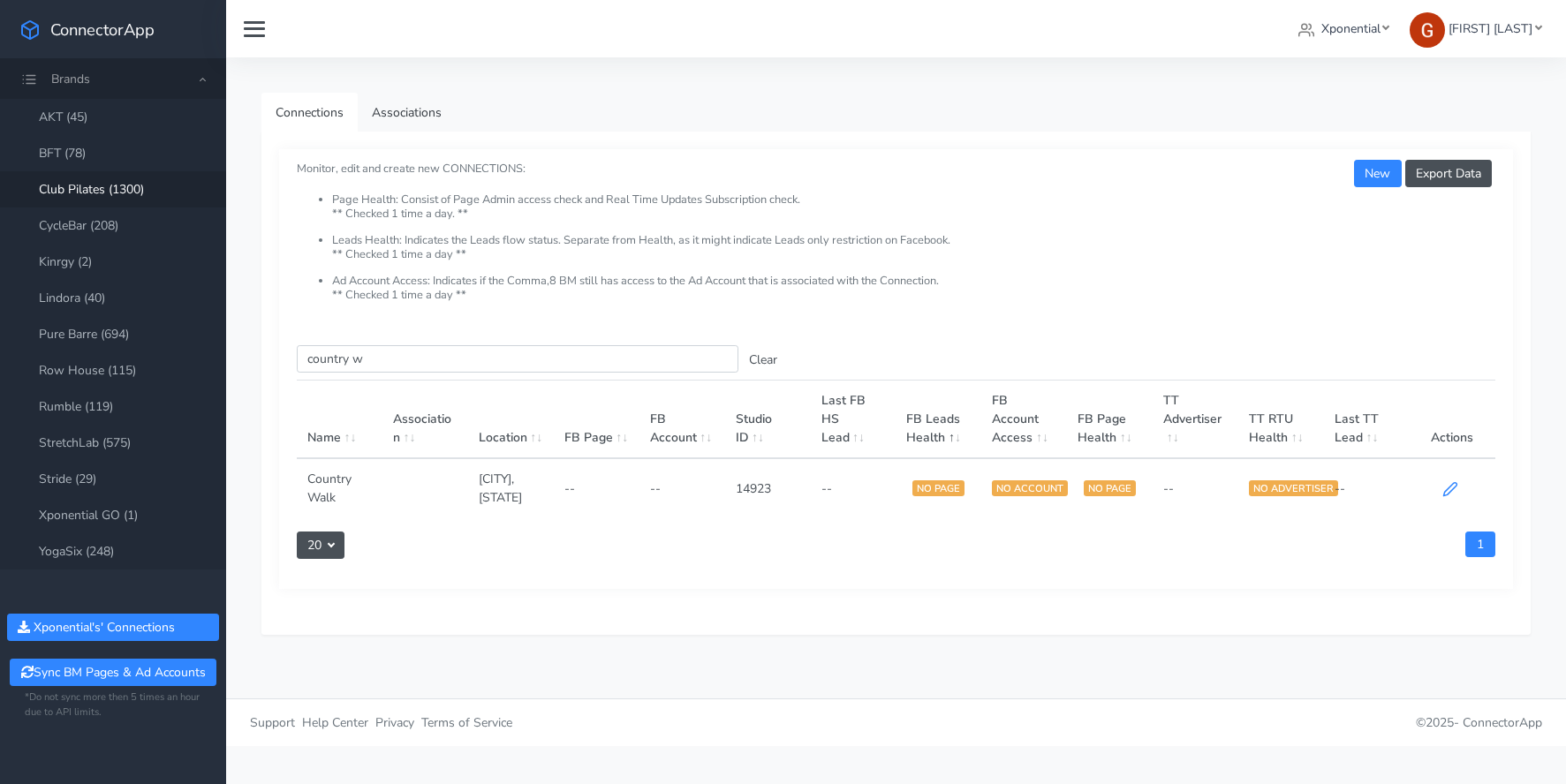 click at bounding box center [1450, 489] 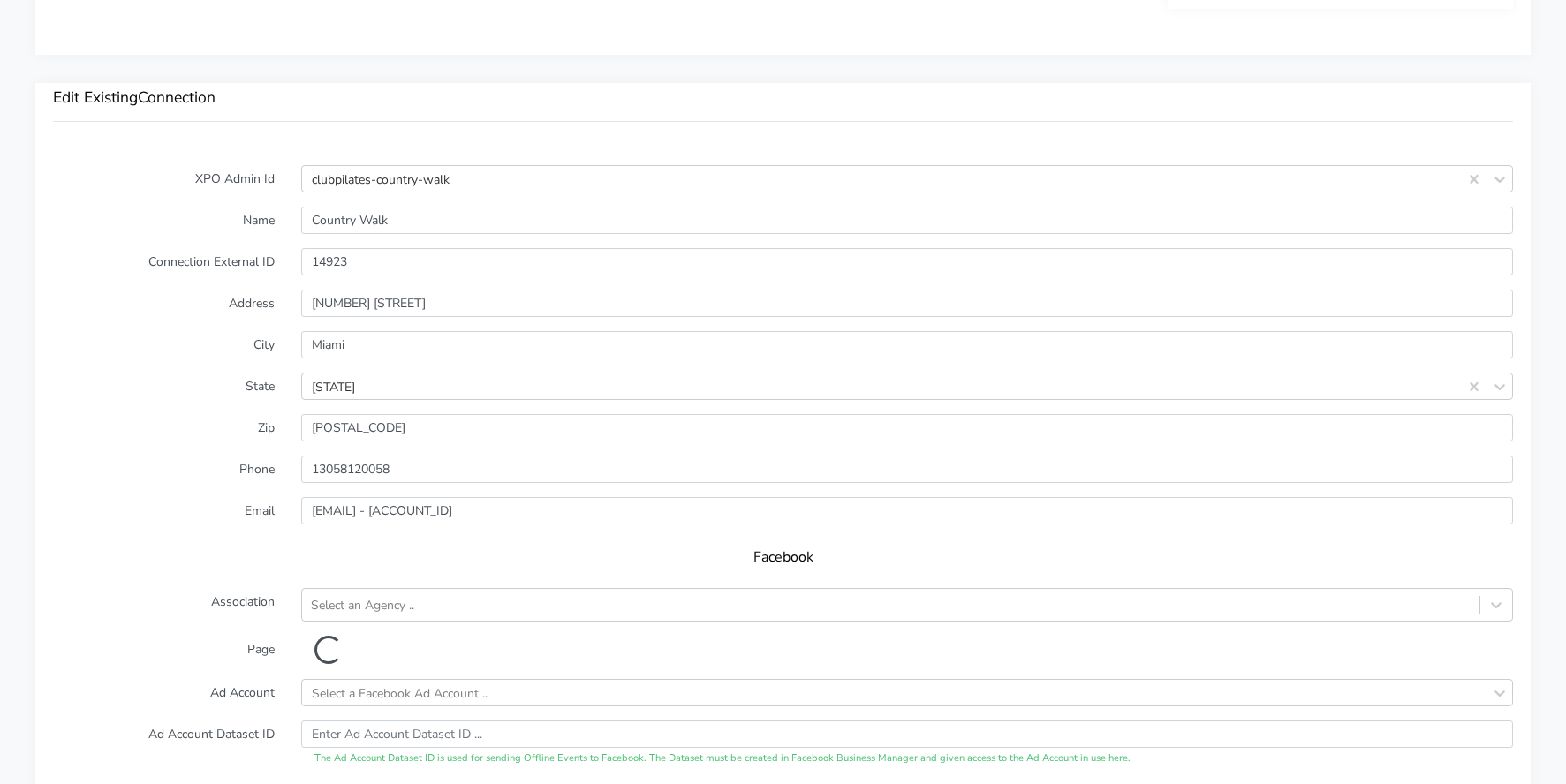 scroll, scrollTop: 1330, scrollLeft: 0, axis: vertical 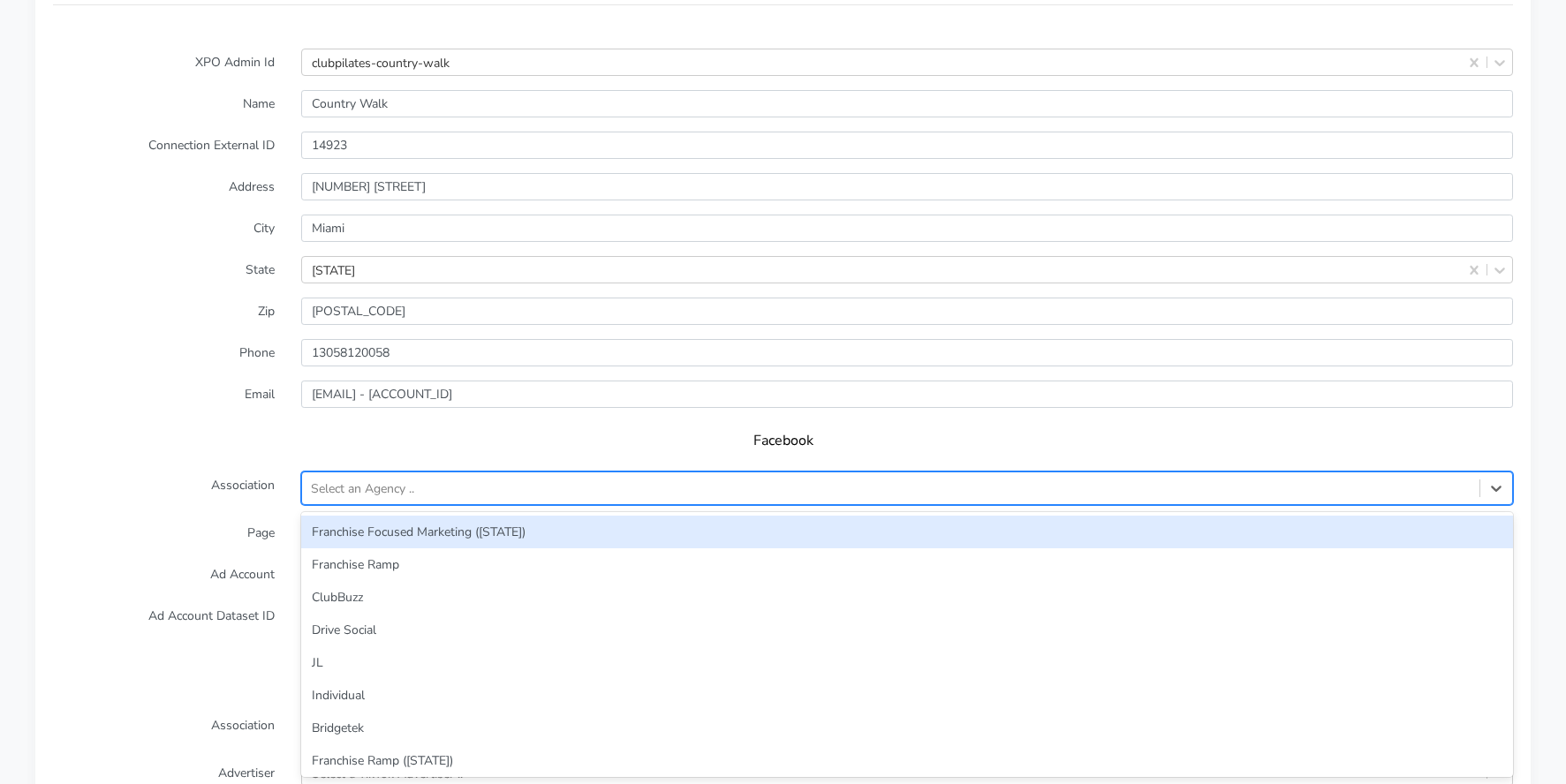 click on "XPO Admin Id clubpilates-country-walk Name Country Walk Connection External ID 14923 Address 15407 Southwest 137th Avenue City [CITY] State [STATE] Zip Phone Email countrywalk@clubpilates.com Facebook Association option Franchise Focused Marketing ([STATE]) focused, 1 of 33. 33 results available. Use Up and Down to choose options, press Enter to select the currently focused option, press Escape to exit the menu, press Tab to select the option and exit the menu. Select an Agency .. Franchise Focused Marketing ([STATE]) Franchise Ramp ClubBuzz Drive Social JL Individual Bridgetek Franchise Ramp ([STATE]) ClubBuzz ([STATE]) Drive Social ([STATE]) Individual ([STATE]) JL ([STATE]) Franchise Focused Marketing Local M.A.P. Corp M.A.P. Local M.A.P. ([STATE]) Corp M.A.P. ([STATE]) Referrizer Referrizer ([STATE]) Middle MGMT Franchise Ramp_TikTok Bridgetek_TikTok ClubBuzz_TikTok Drive Social_TikTok FFM_TikTok JL_TikTok Referrizer_TikTok Gym Genius Supafitgrow Functional Digital ([STATE]) Functional Digital Page Select a Facebook Page .. TikTok" at bounding box center [783, 484] 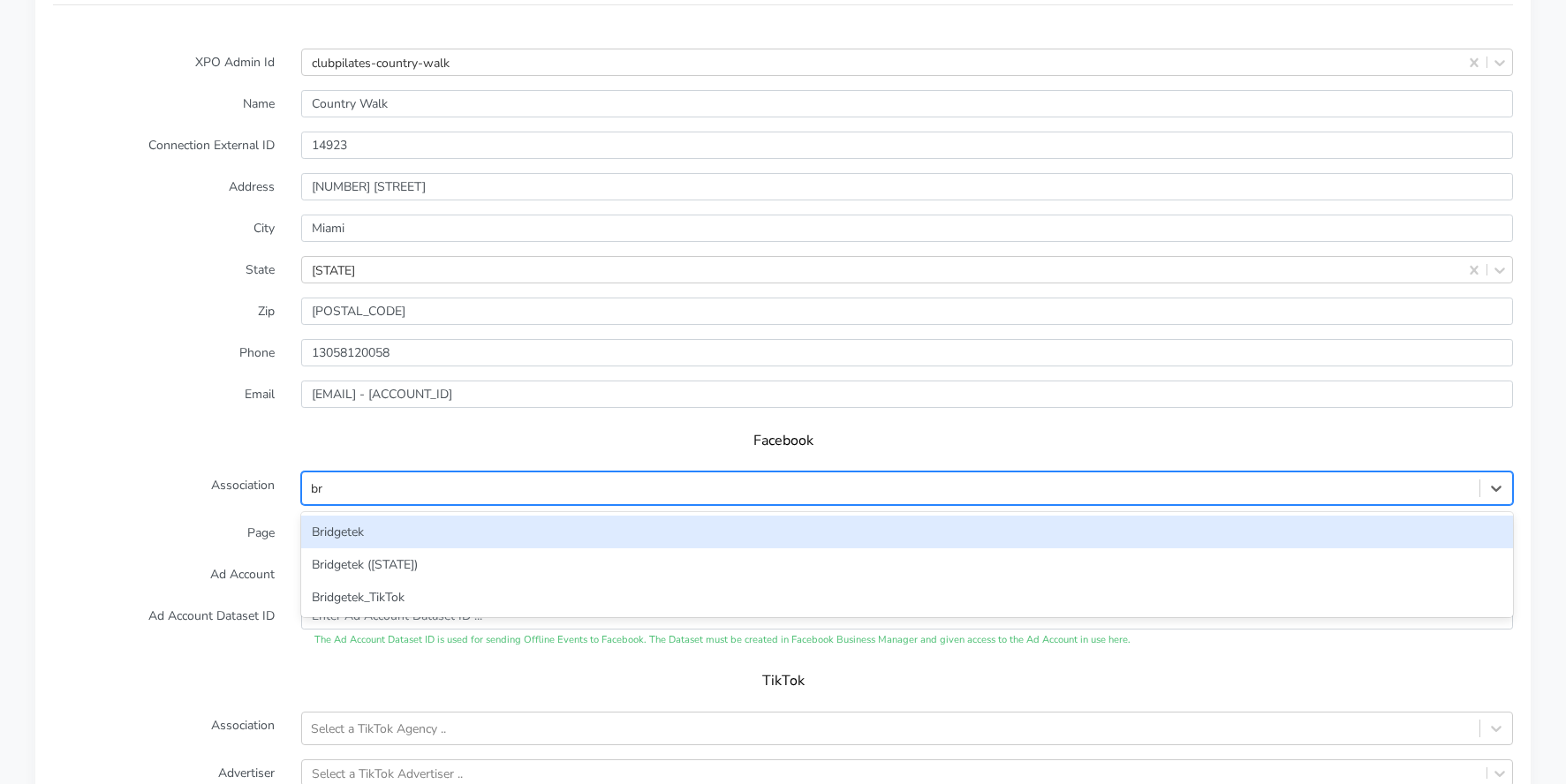 click on "Bridgetek" at bounding box center [907, 531] 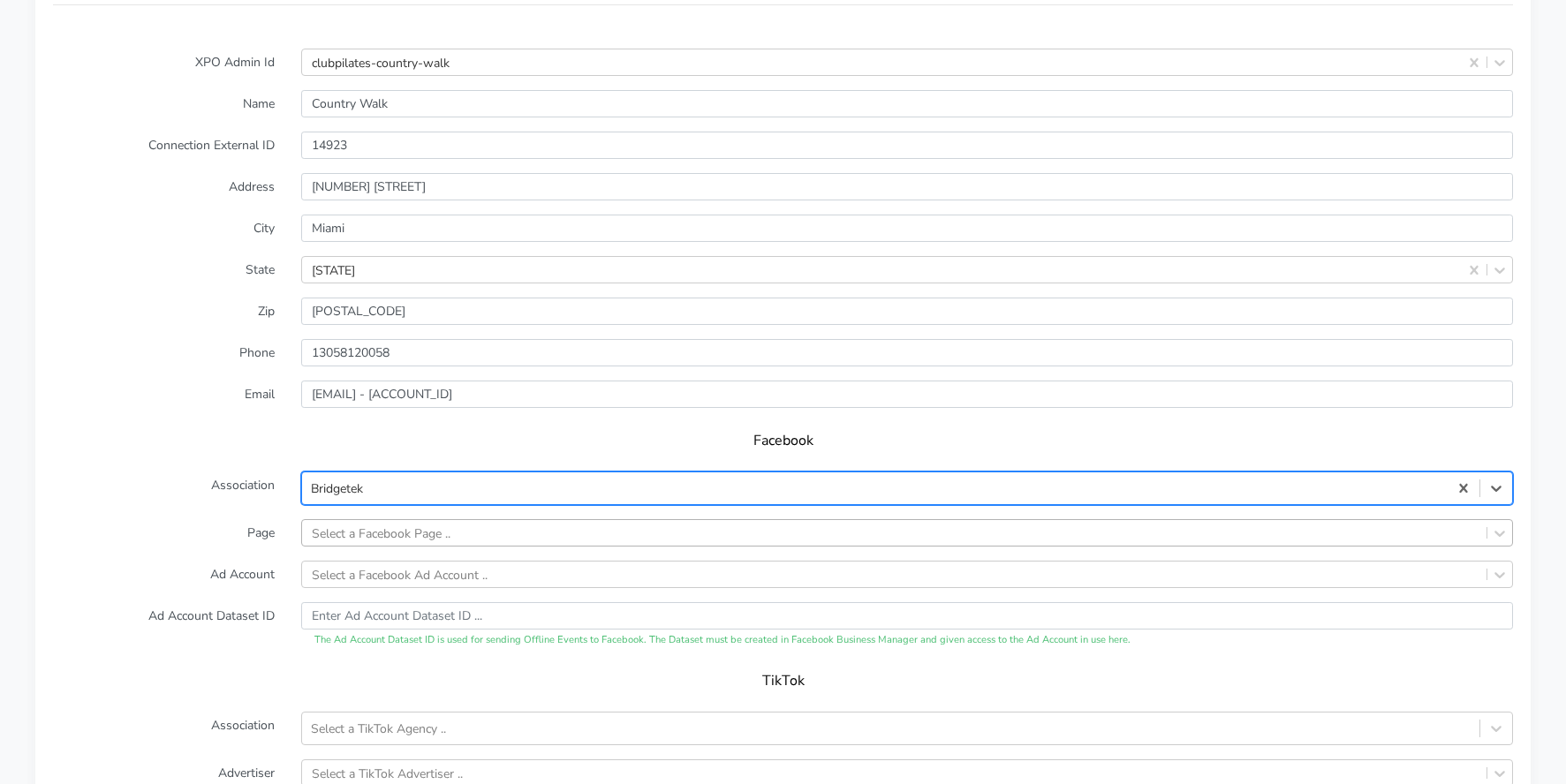 click on "Select a Facebook Page .." at bounding box center (907, 62) 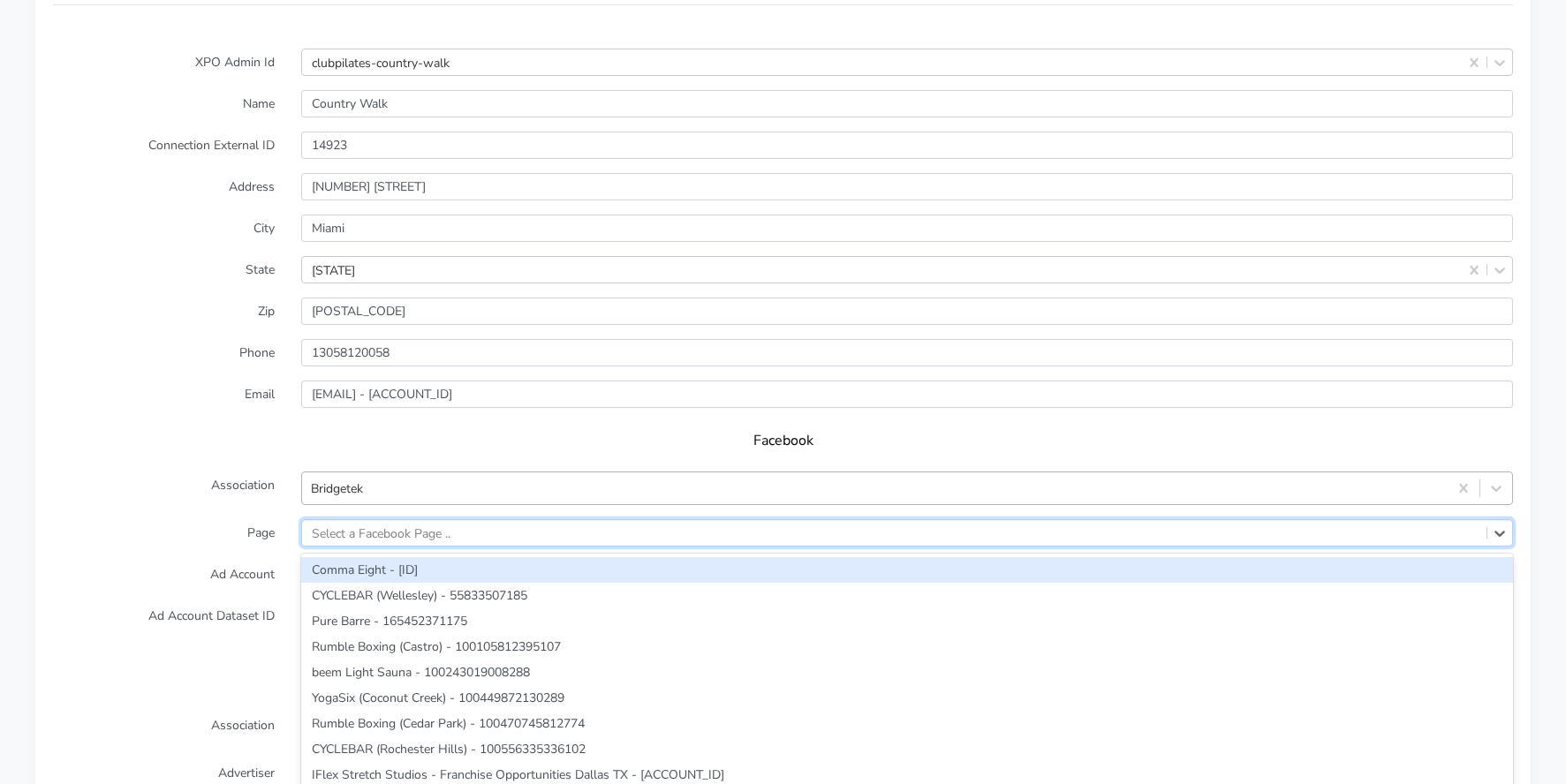 scroll, scrollTop: 1390, scrollLeft: 0, axis: vertical 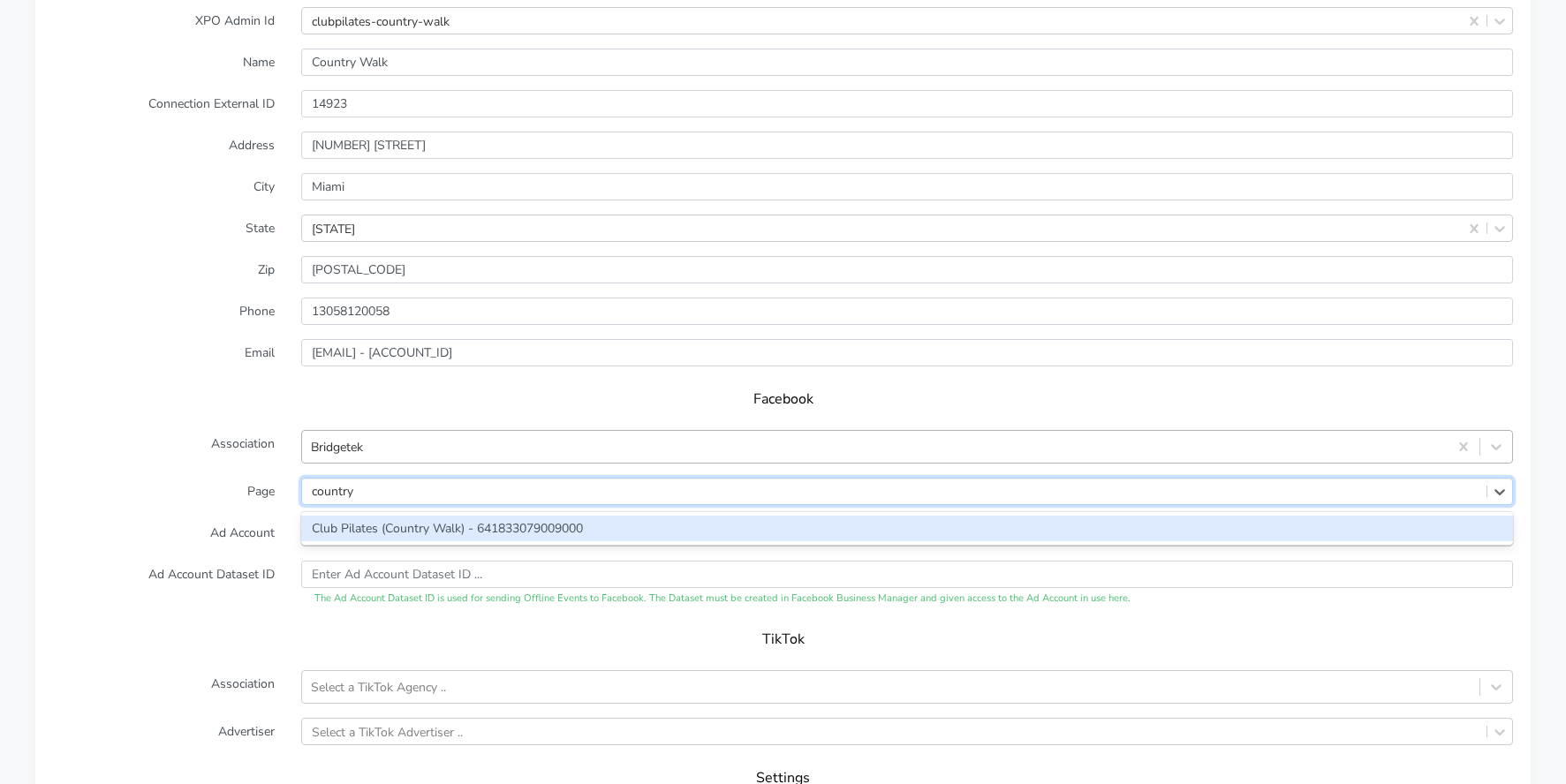 click on "Club Pilates (Country Walk) - 641833079009000" at bounding box center (907, 528) 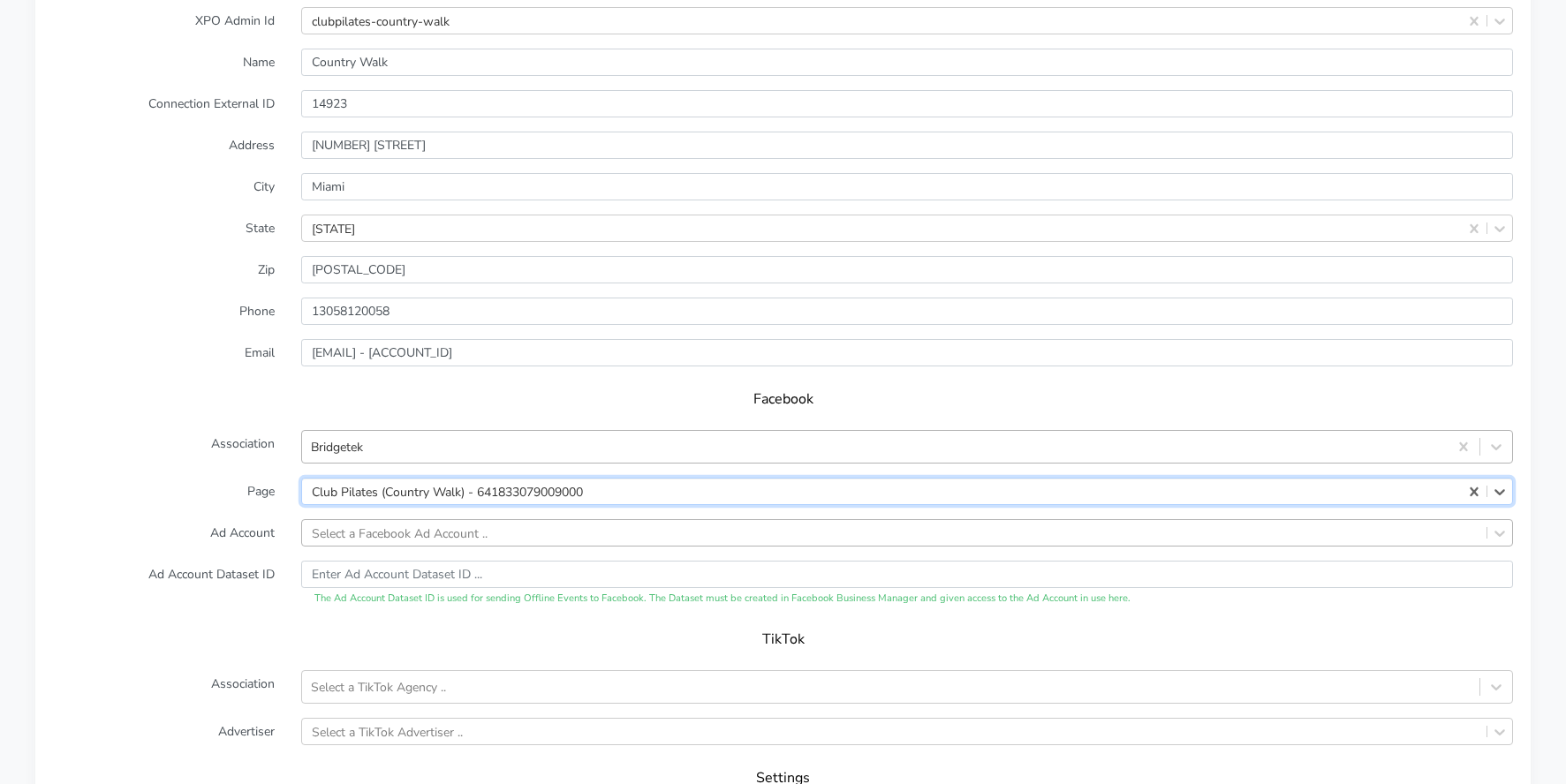 click on "Select a Facebook Ad Account .." at bounding box center [907, 20] 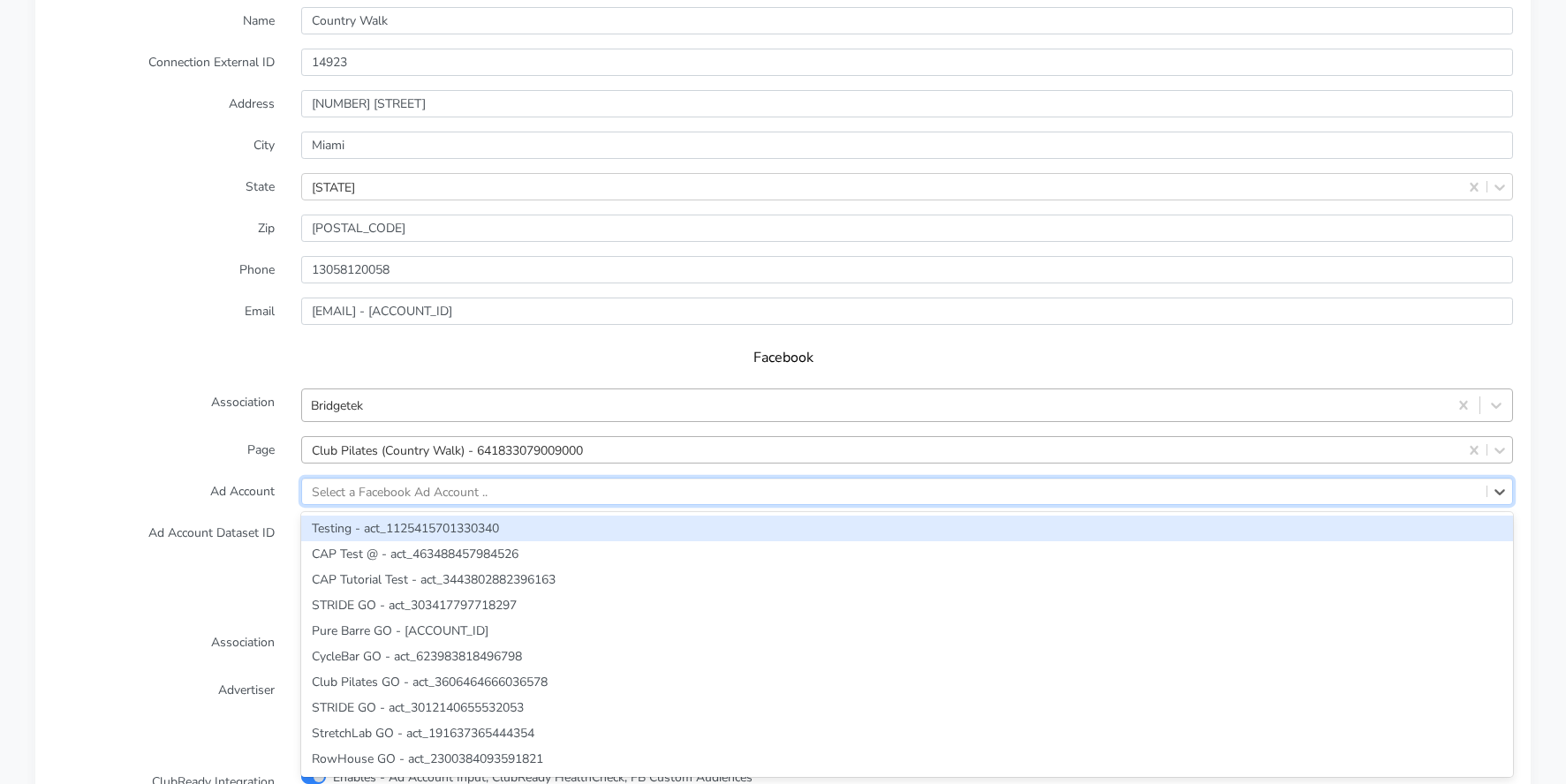type on "b" 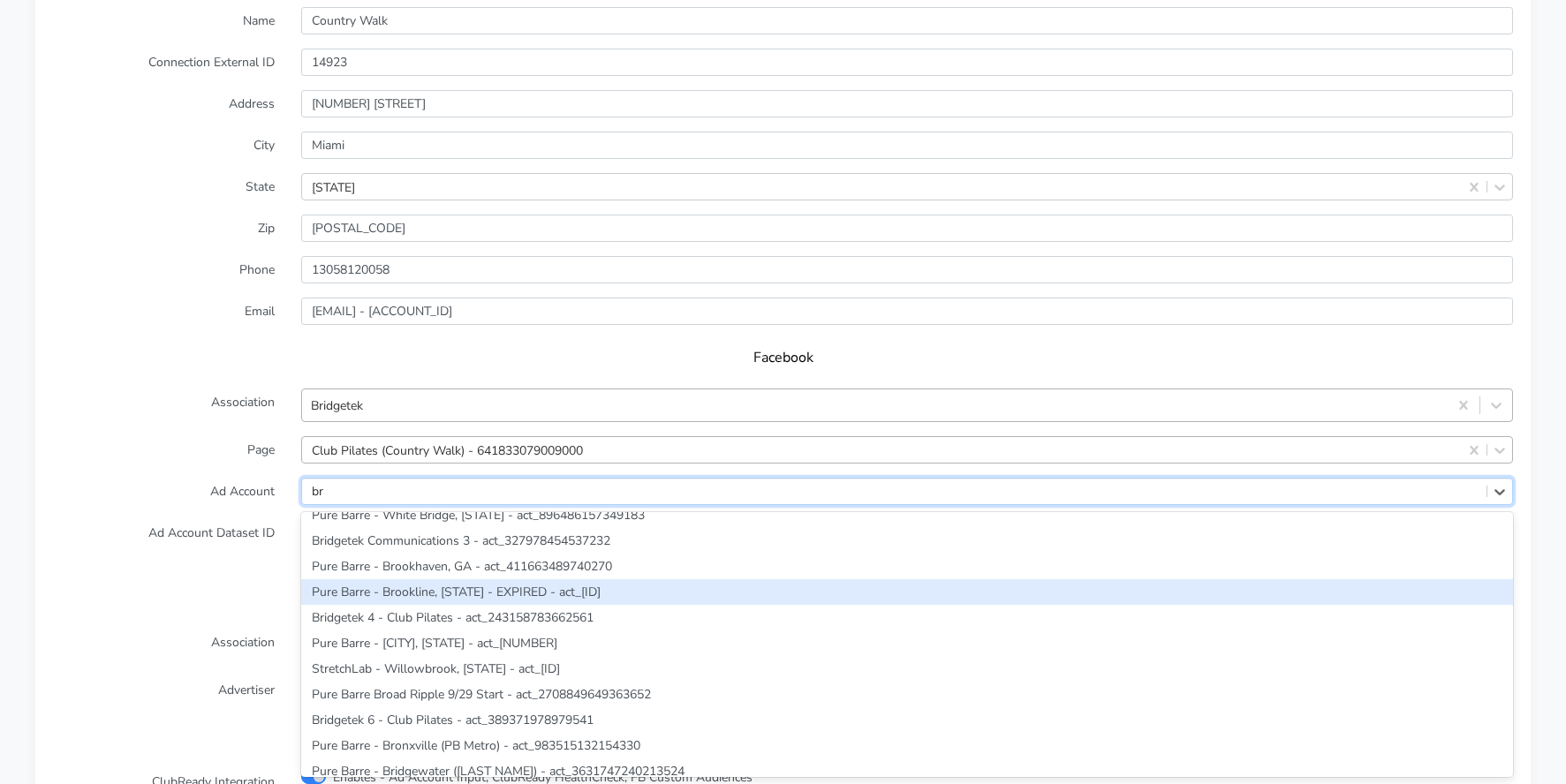 scroll, scrollTop: 0, scrollLeft: 0, axis: both 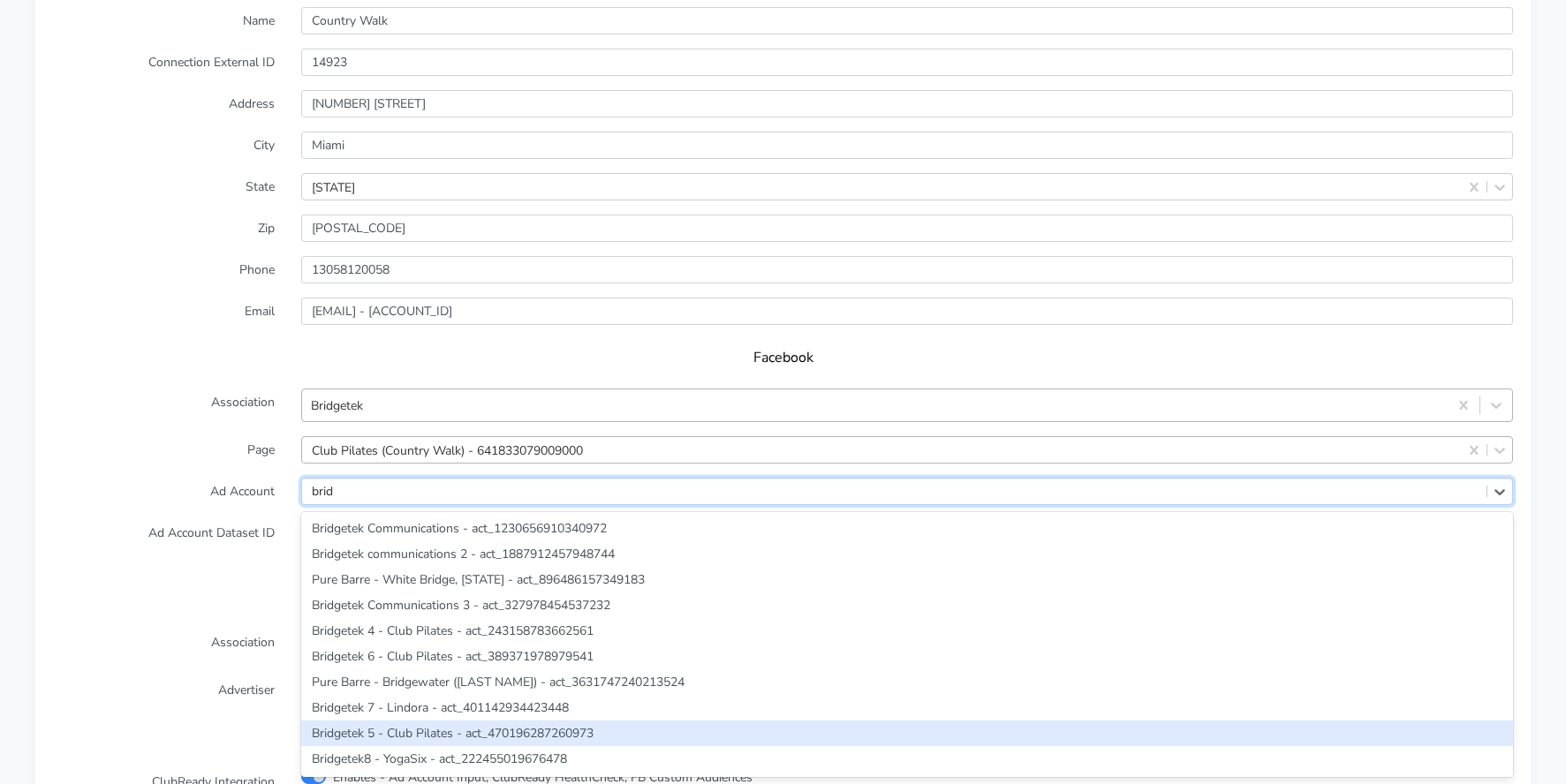 click on "Bridgetek 5 - Club Pilates - act_470196287260973" at bounding box center [907, 733] 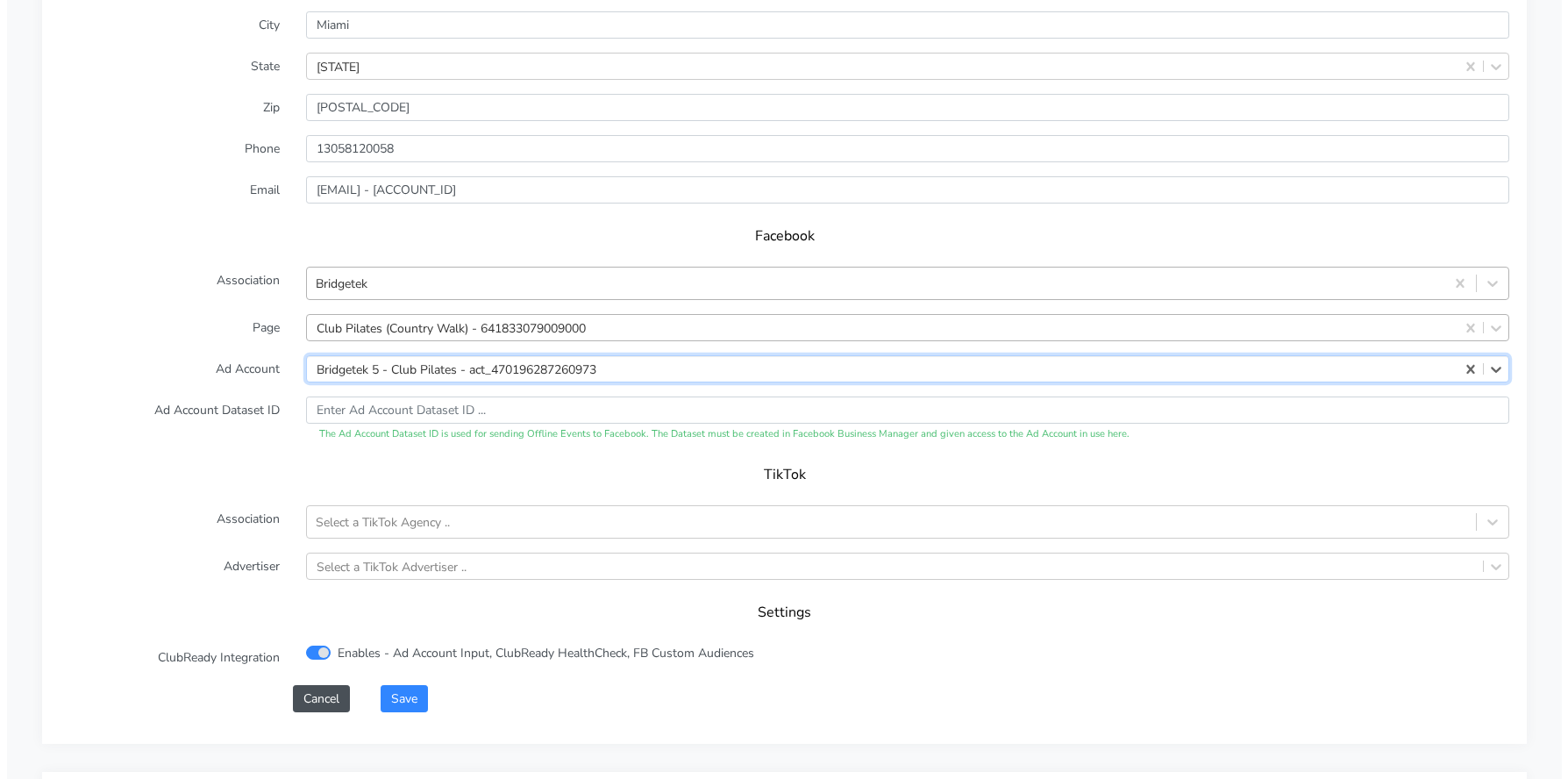 scroll, scrollTop: 1562, scrollLeft: 0, axis: vertical 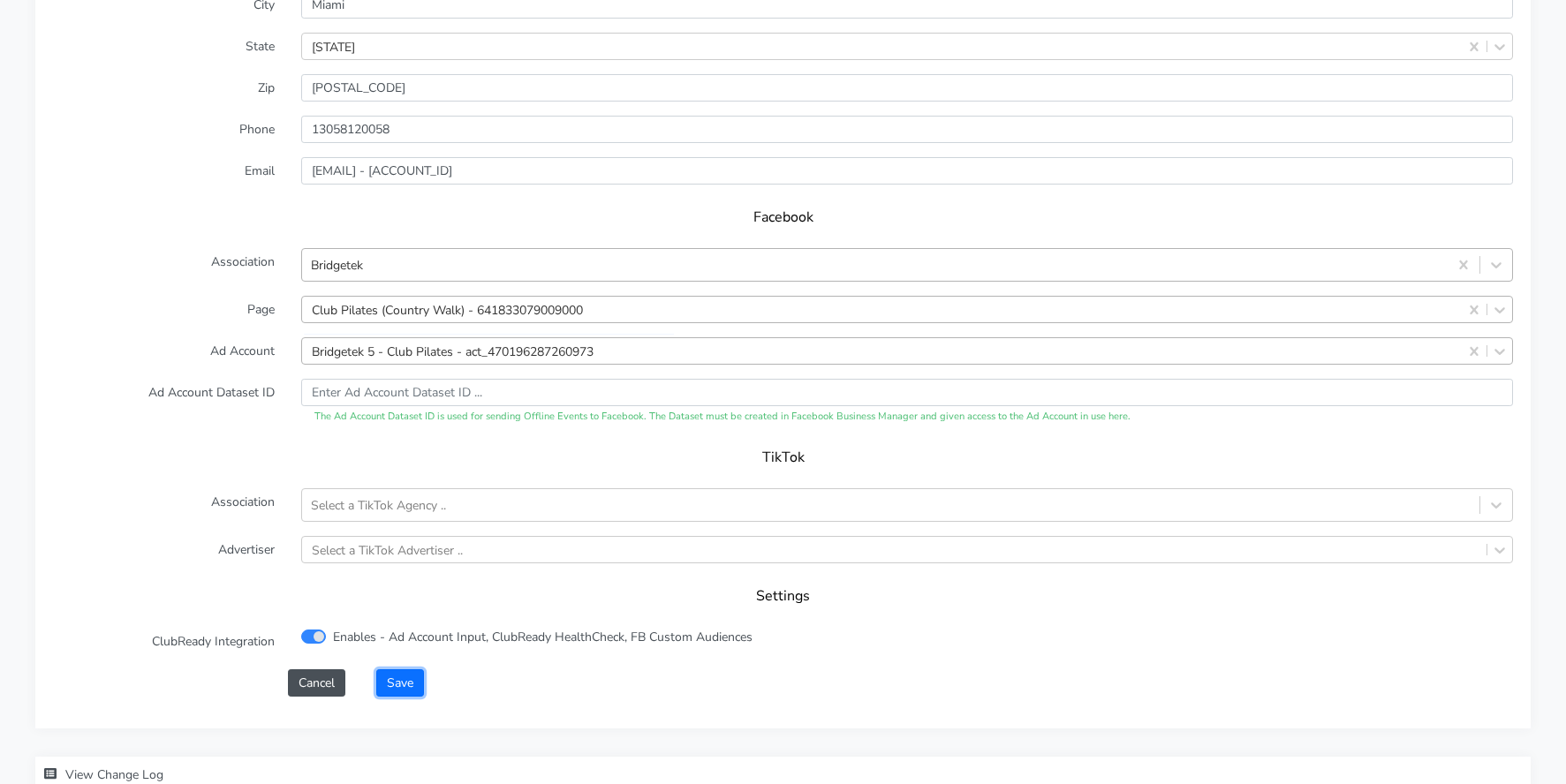 click on "Save" at bounding box center (400, 682) 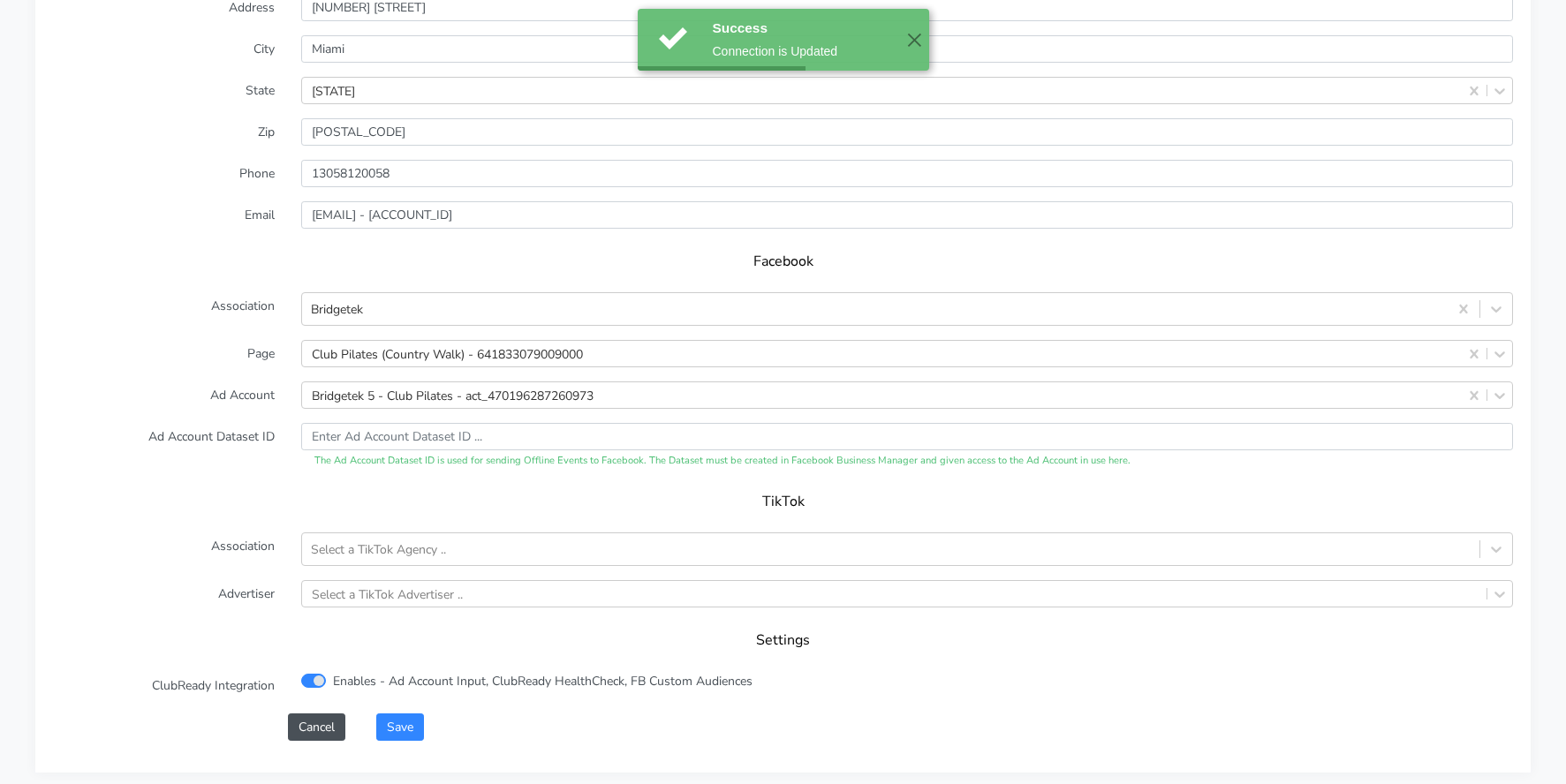 scroll, scrollTop: 1738, scrollLeft: 0, axis: vertical 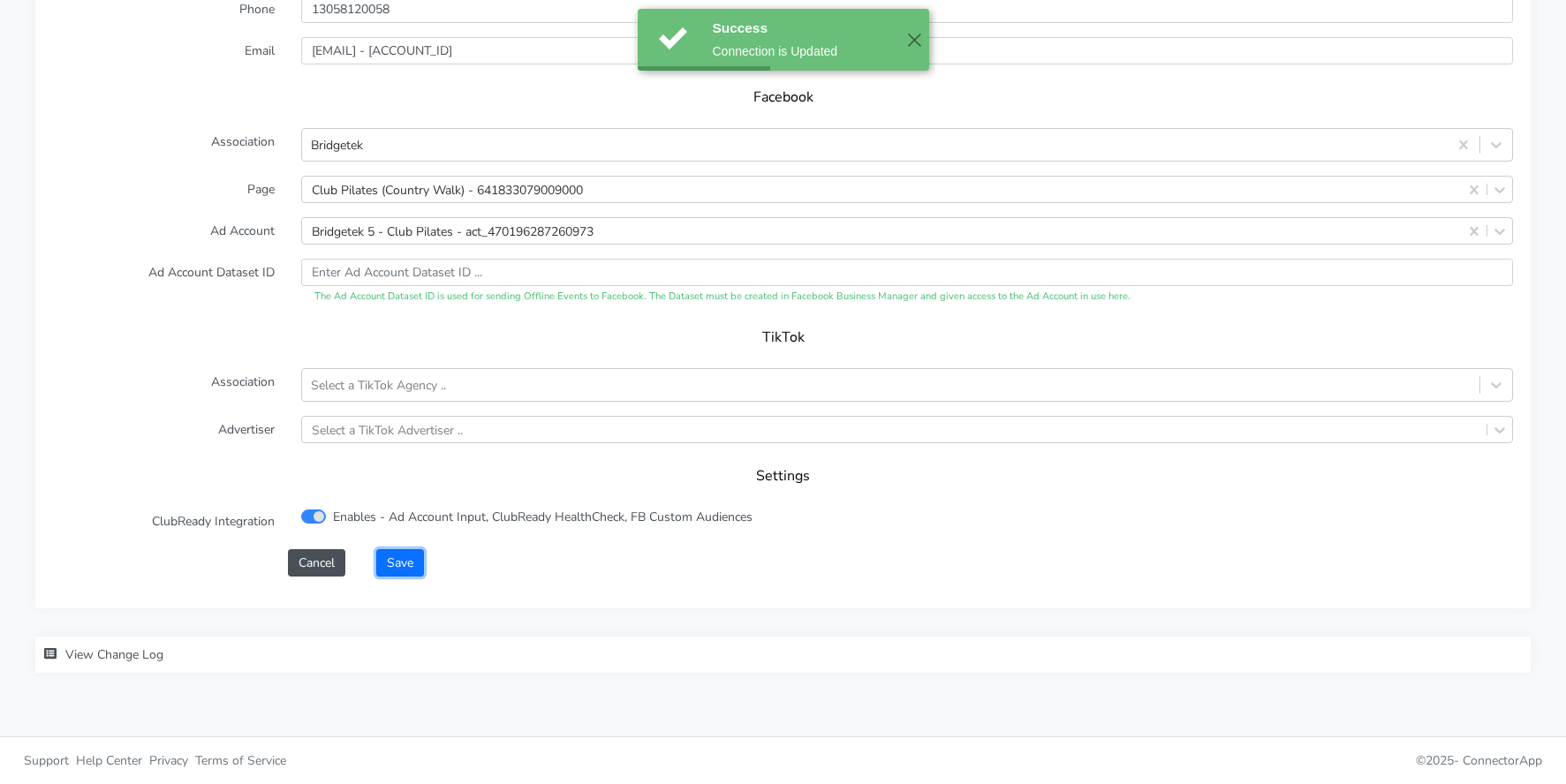 click on "Save" at bounding box center (400, 562) 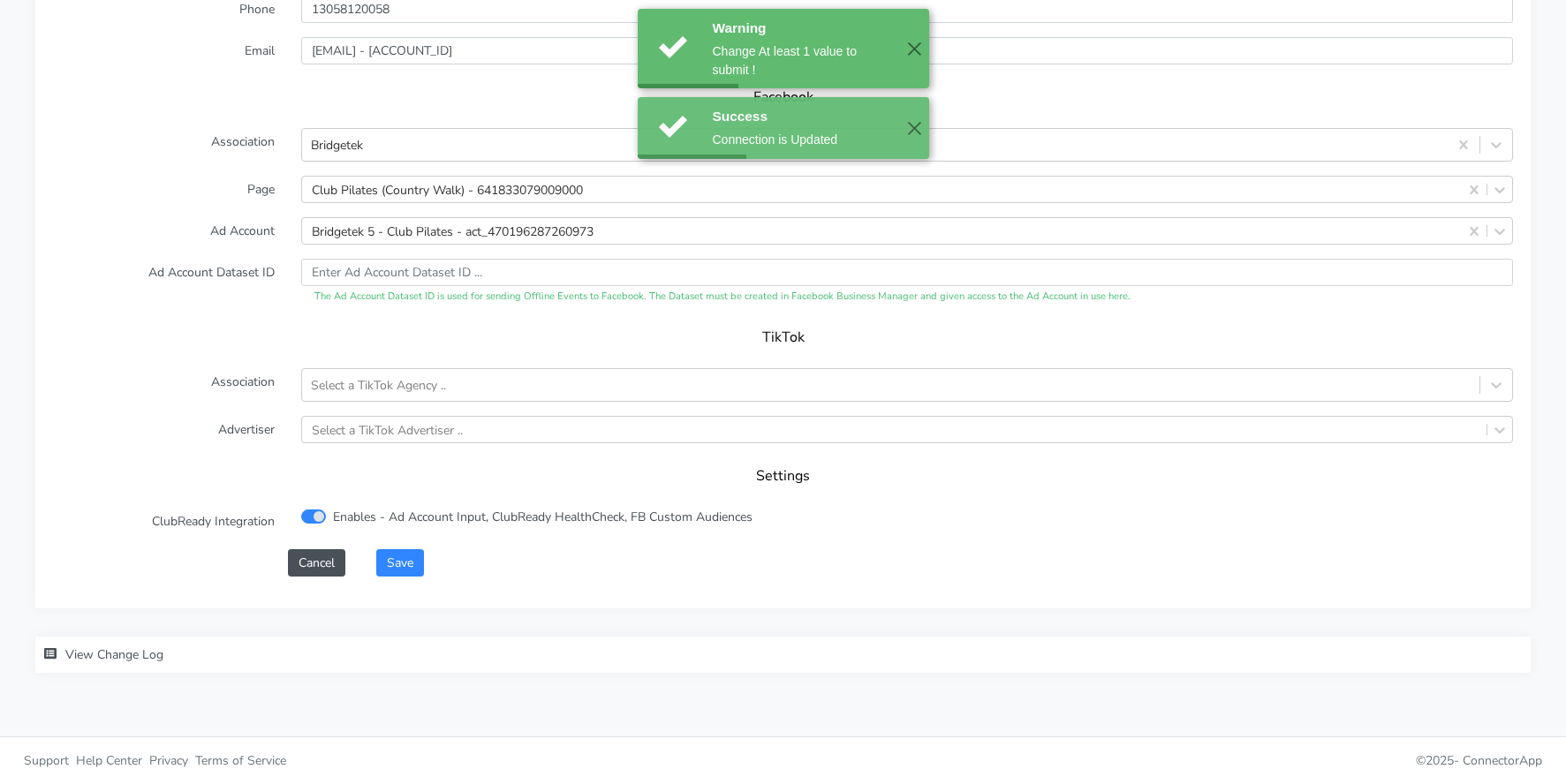 scroll, scrollTop: 0, scrollLeft: 0, axis: both 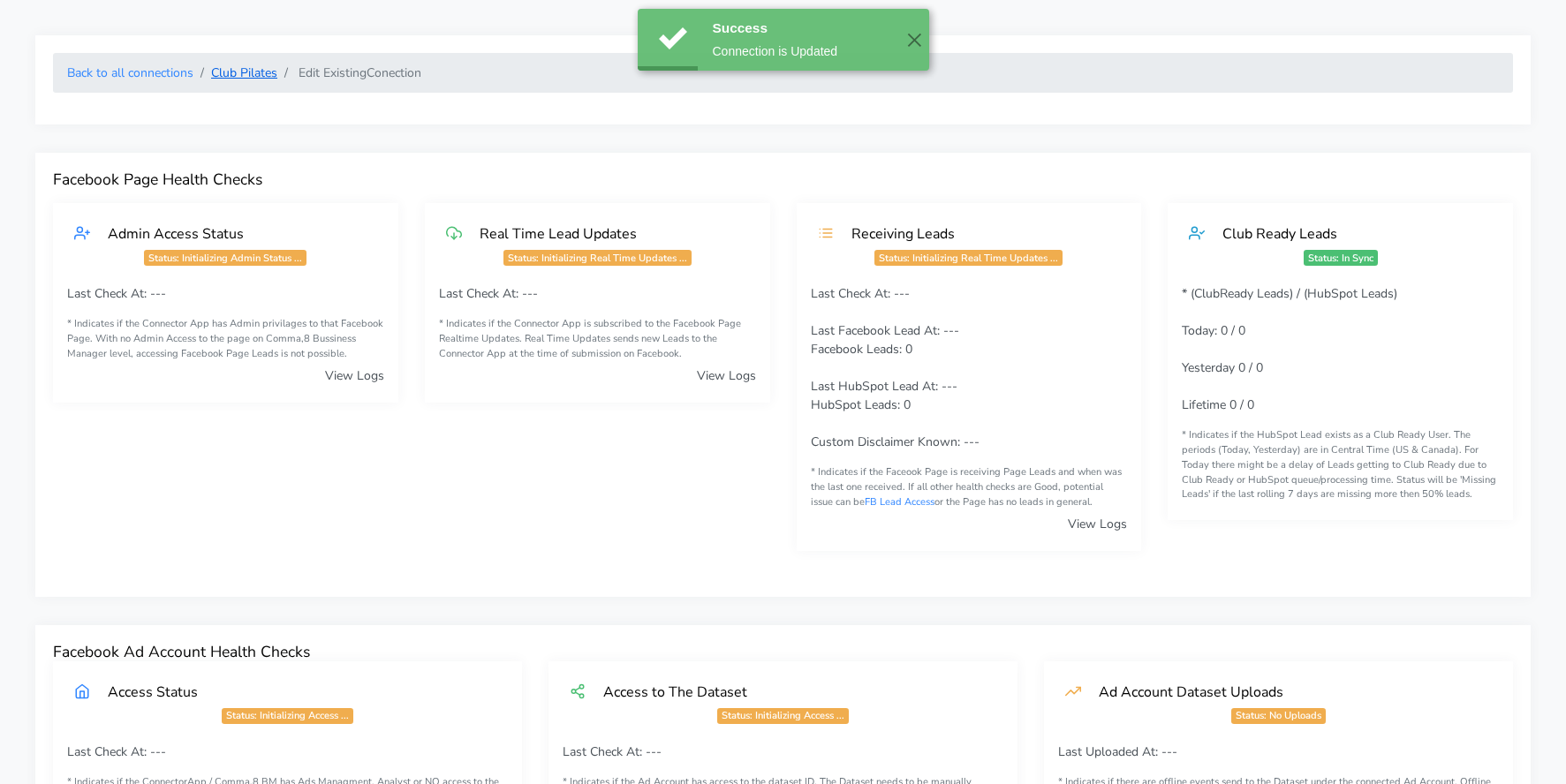 click on "Club Pilates" at bounding box center (130, 72) 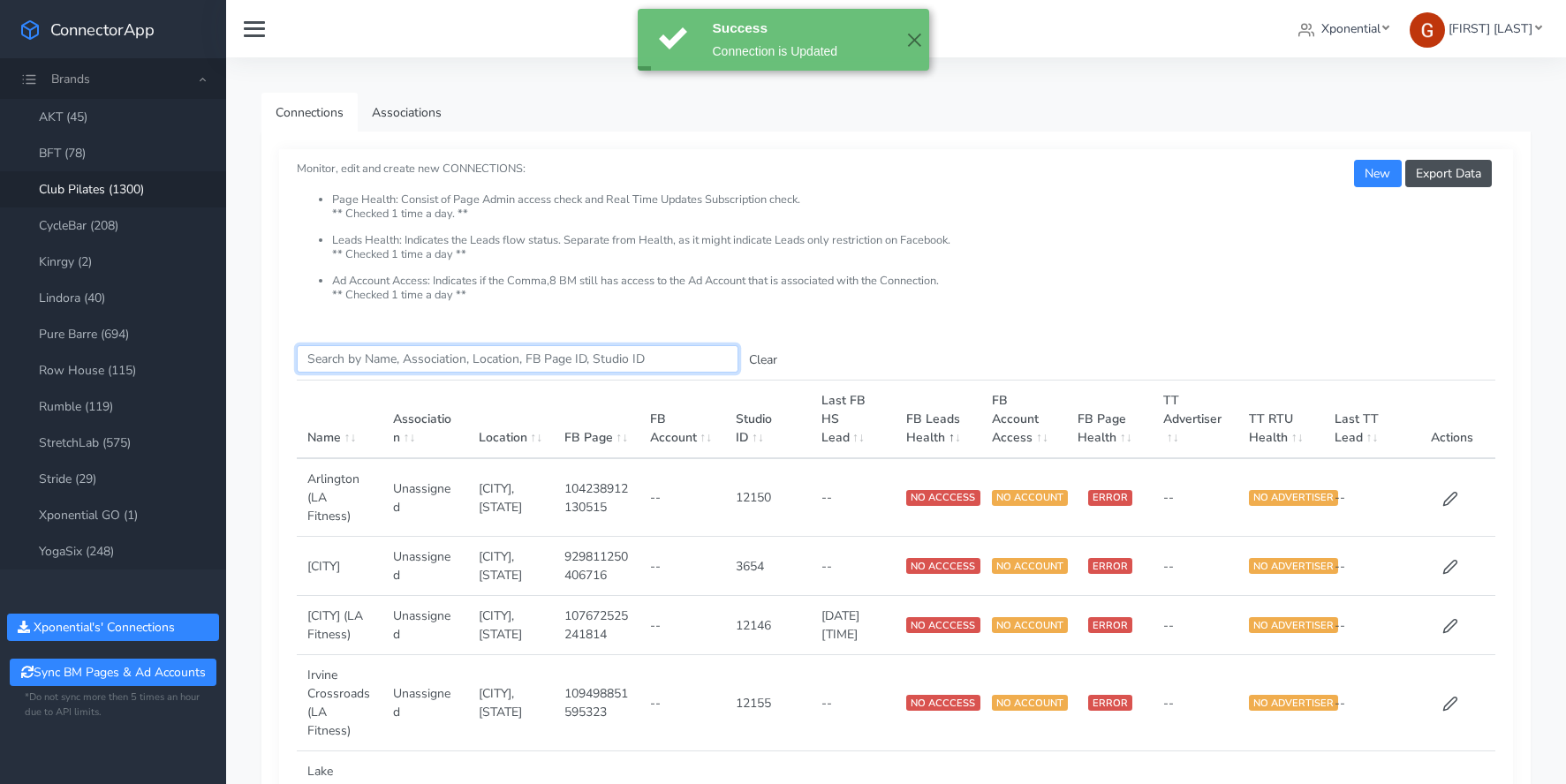 click on "Search this table" at bounding box center (518, 358) 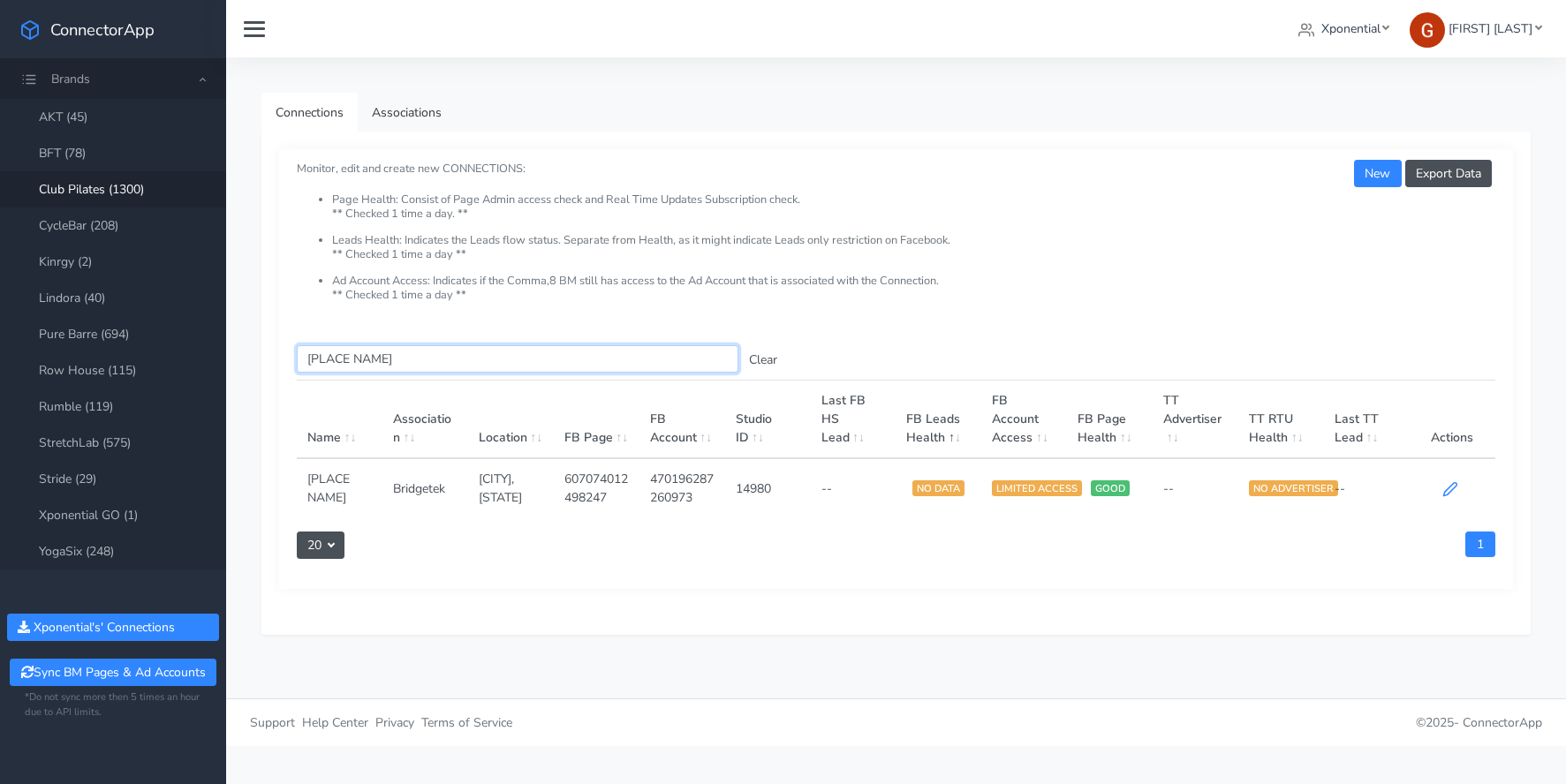 type on "[PLACE NAME]" 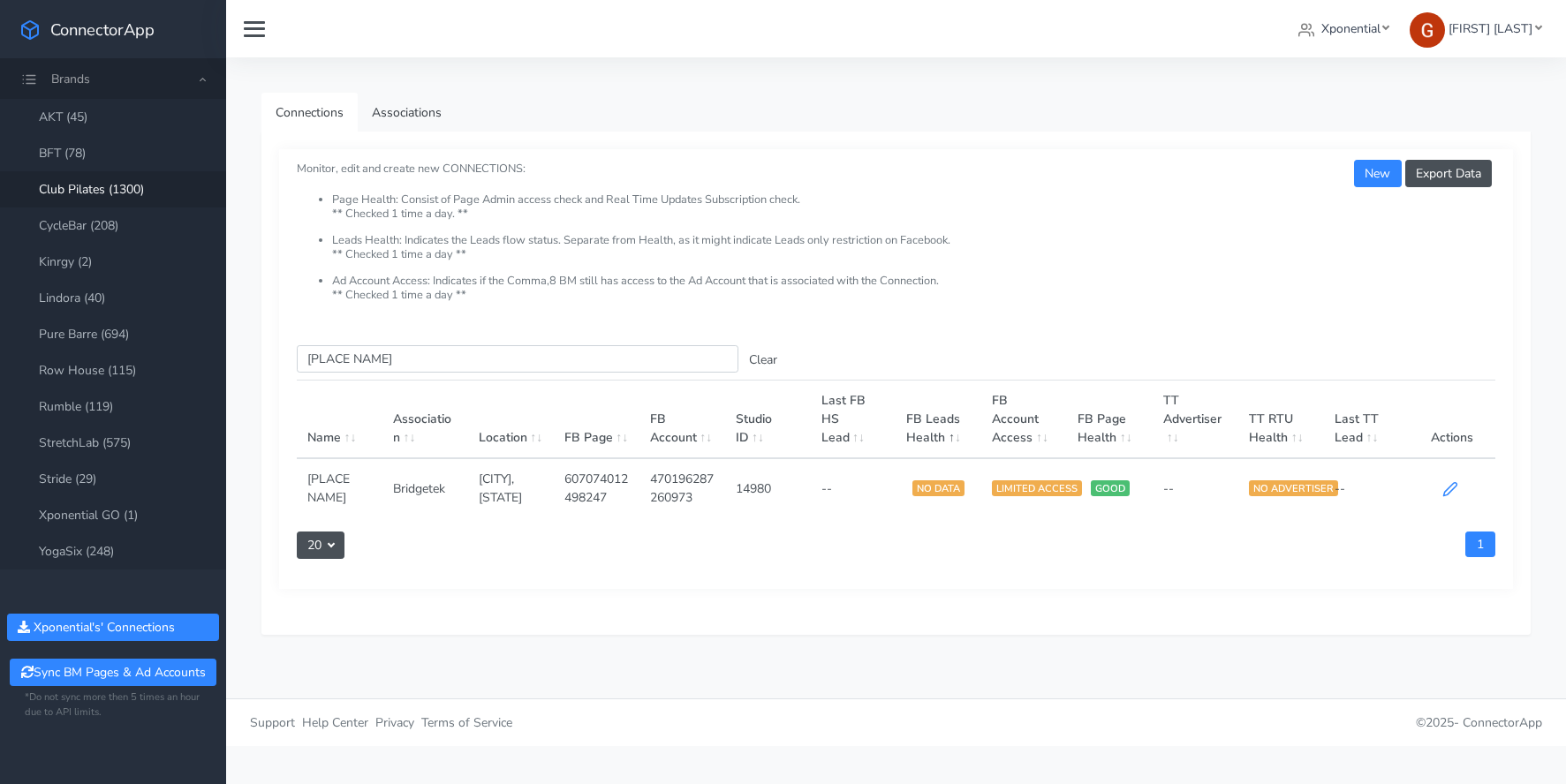 click at bounding box center (1450, 489) 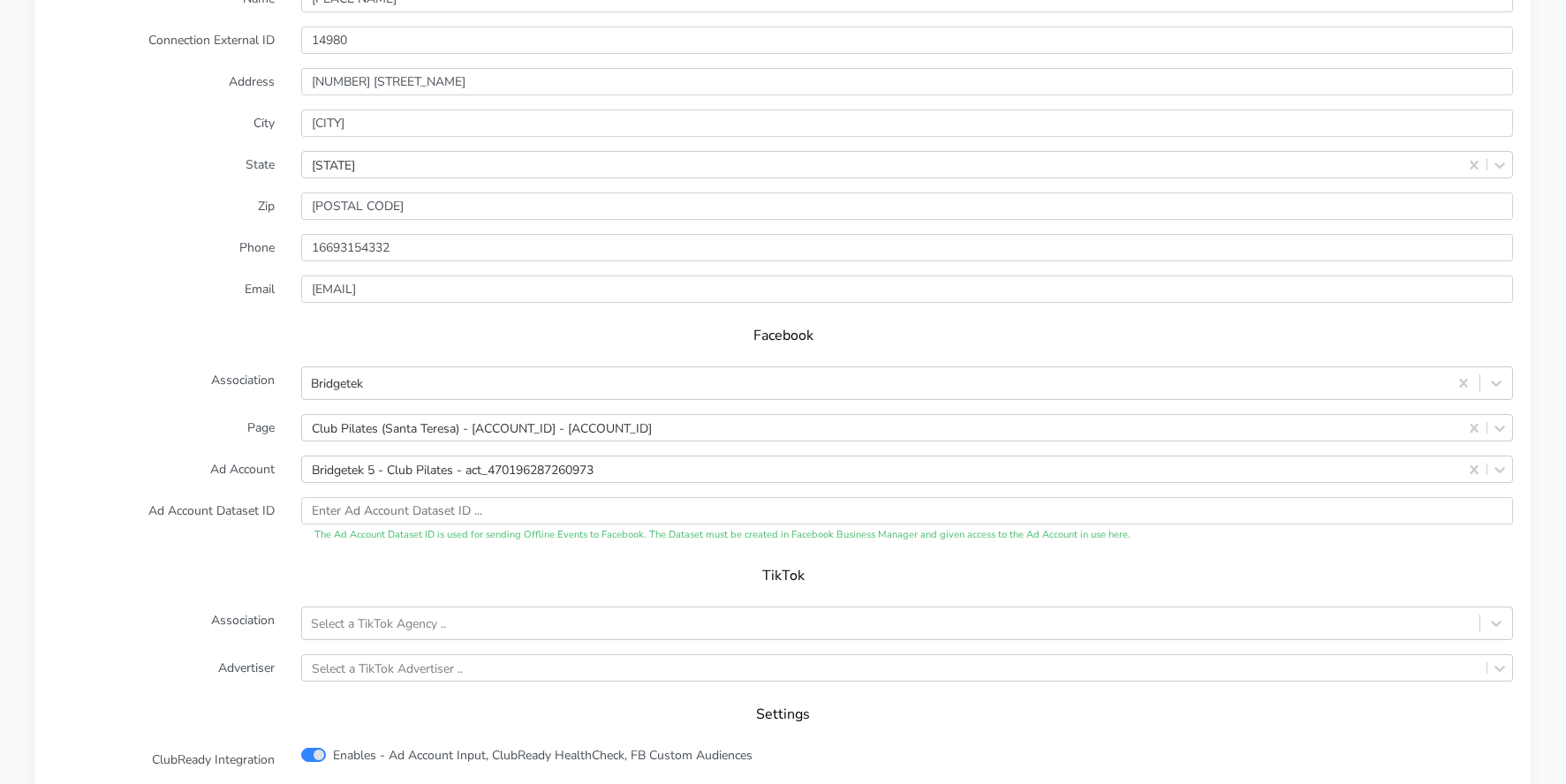 scroll, scrollTop: 1738, scrollLeft: 0, axis: vertical 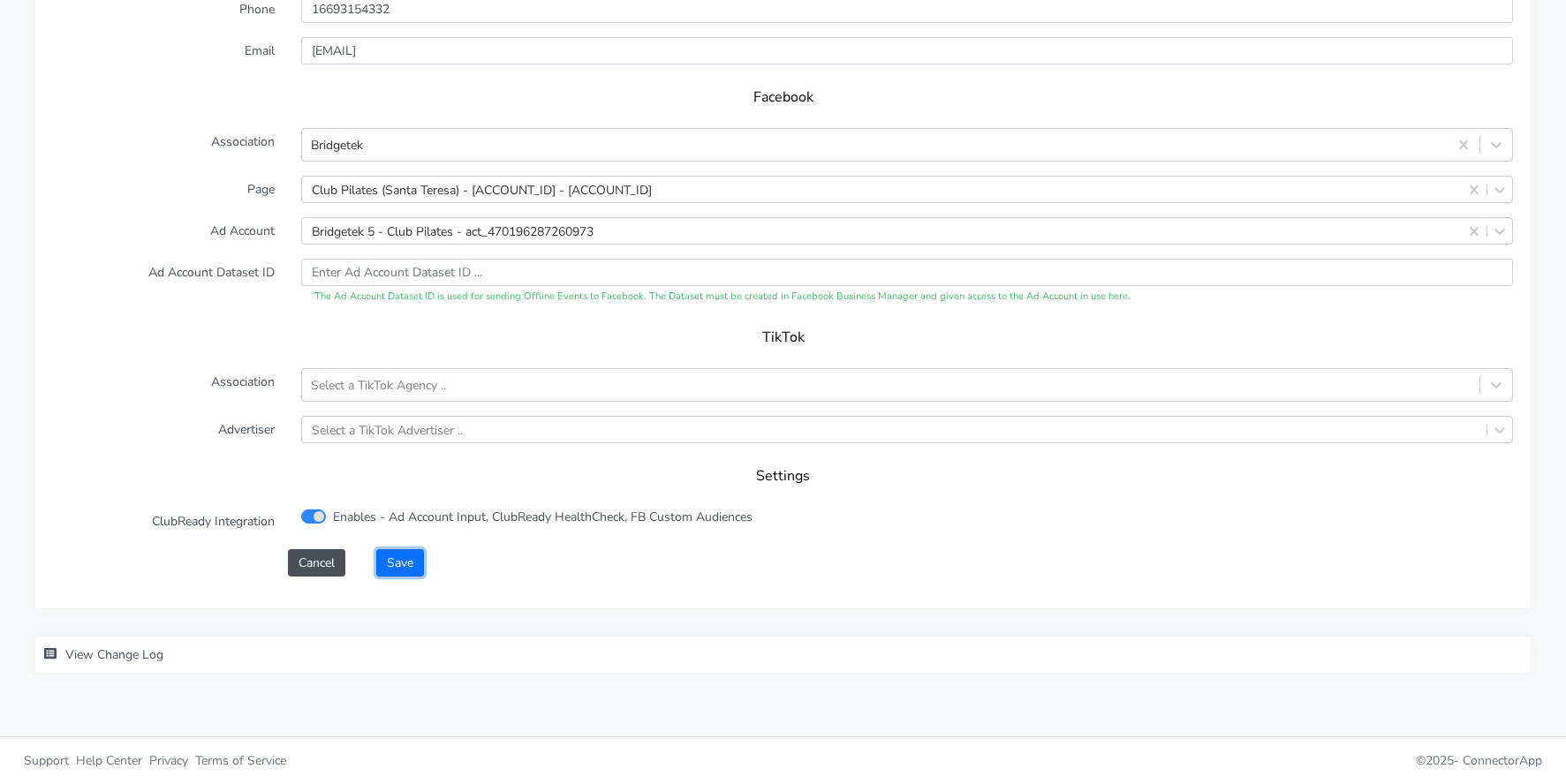 click on "Save" at bounding box center (400, 562) 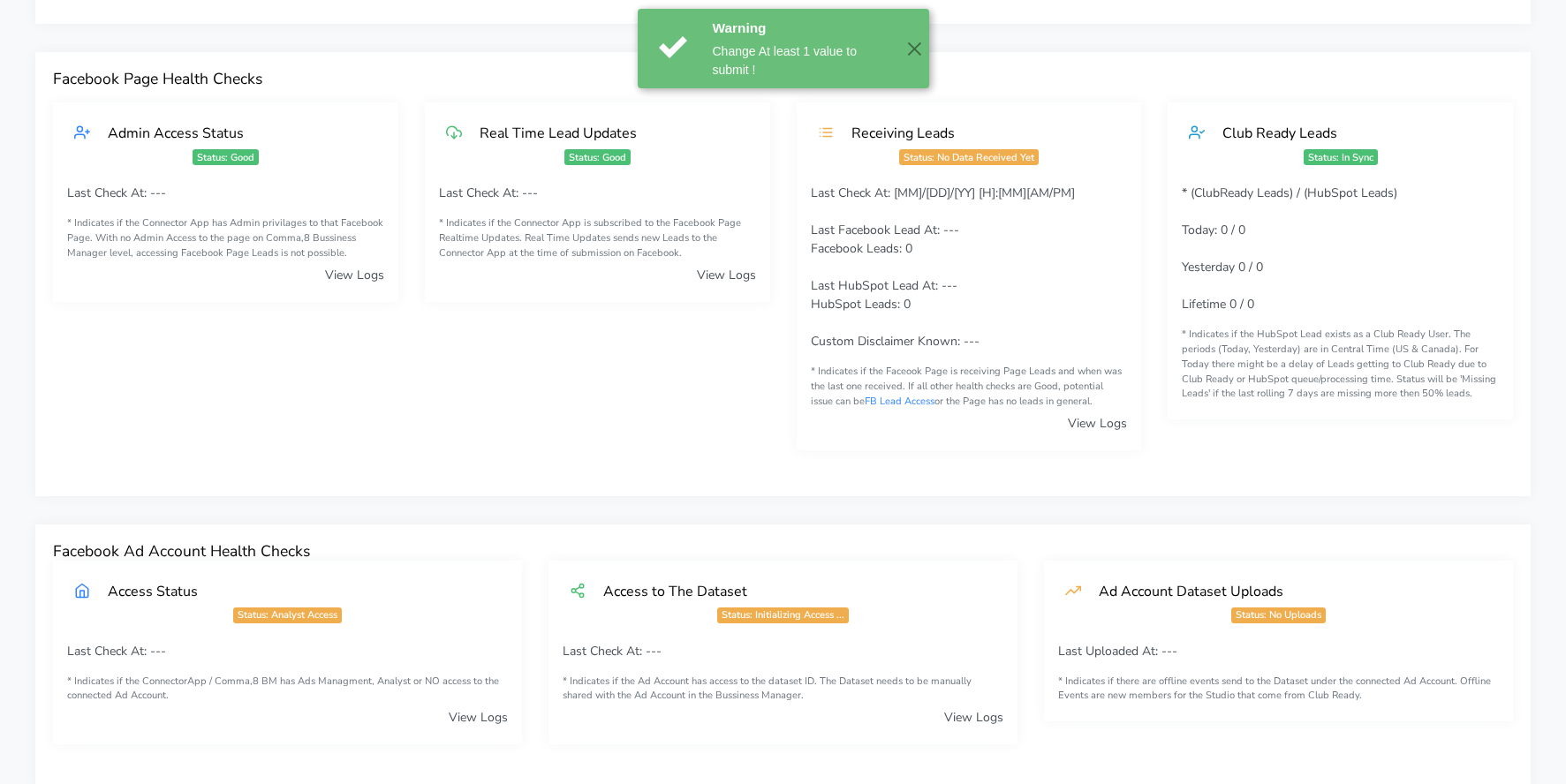 scroll, scrollTop: 0, scrollLeft: 0, axis: both 